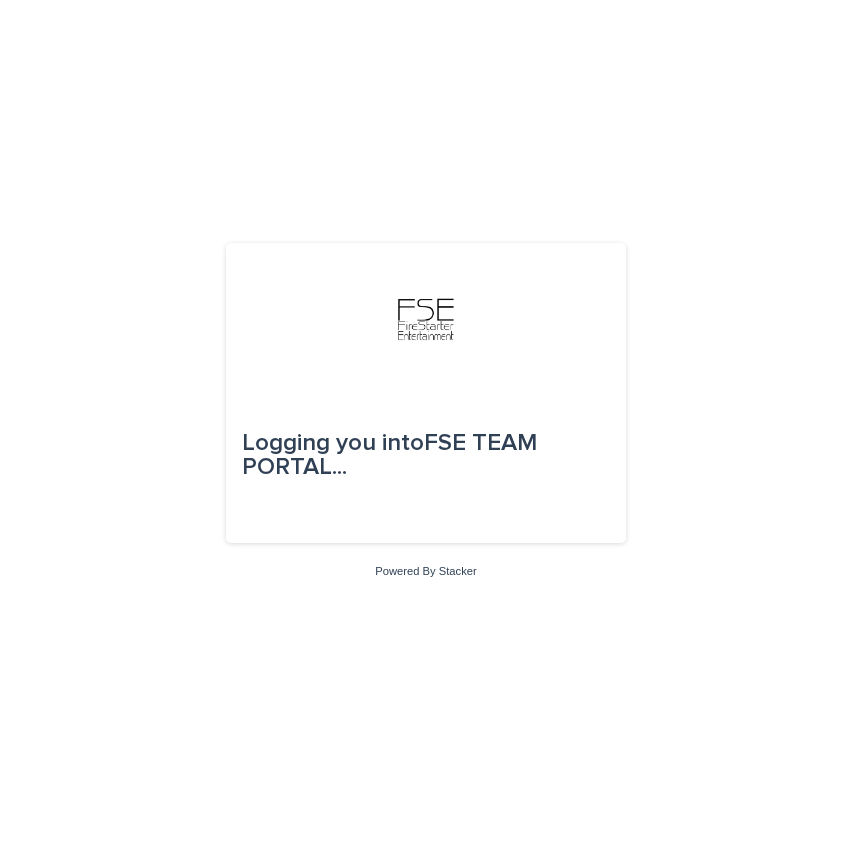 scroll, scrollTop: 0, scrollLeft: 0, axis: both 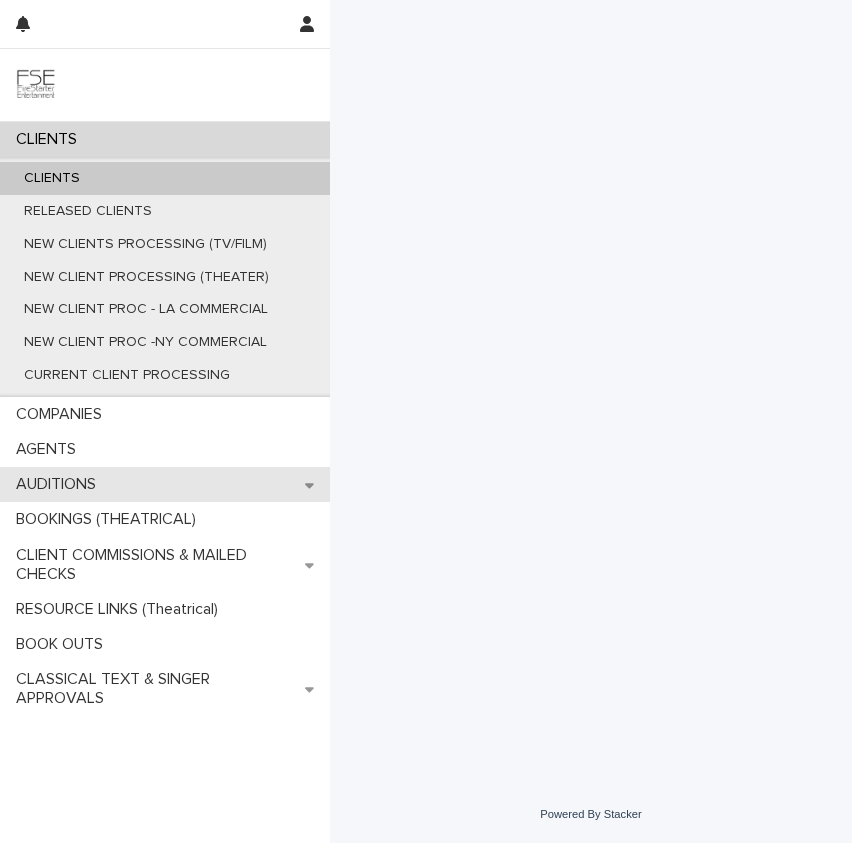 click on "AUDITIONS" at bounding box center [165, 484] 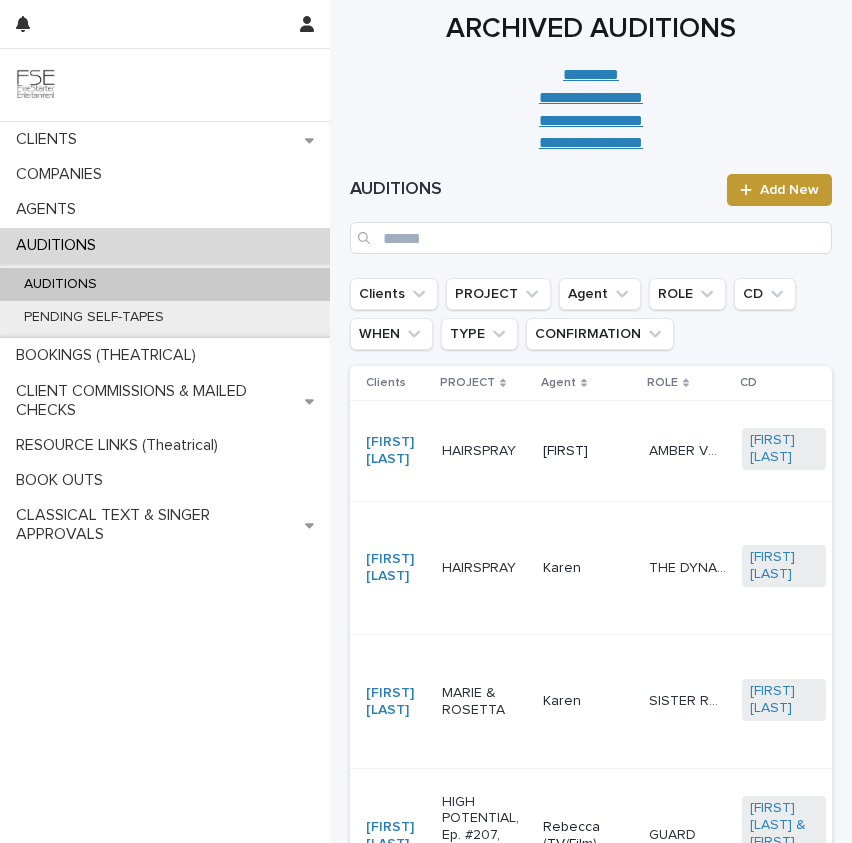click at bounding box center (366, 238) 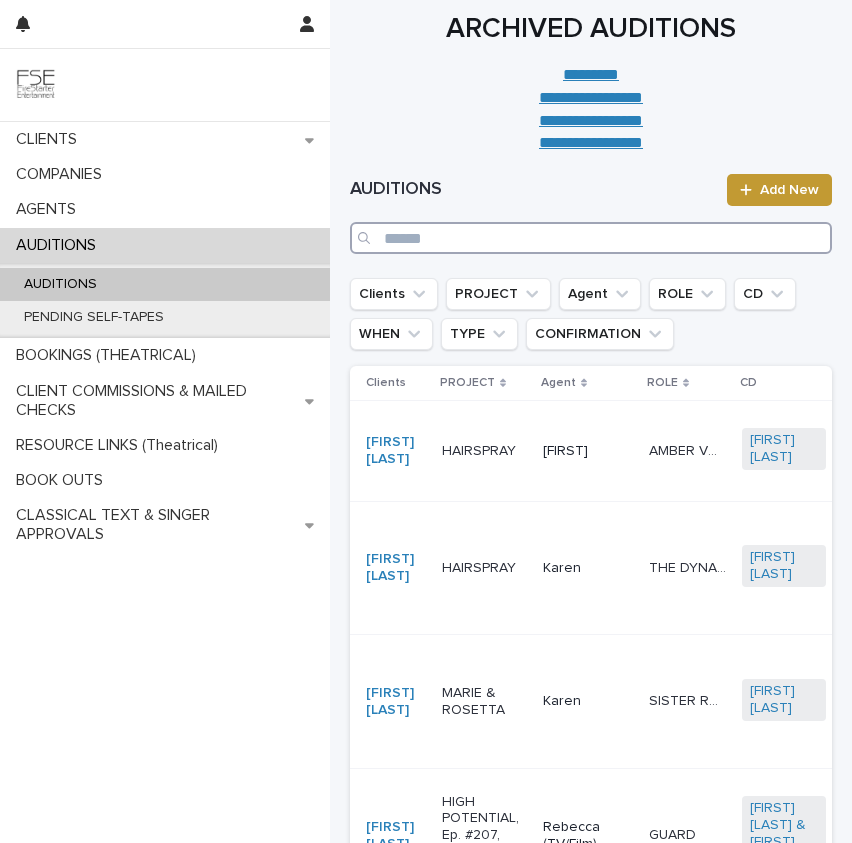 click at bounding box center (591, 238) 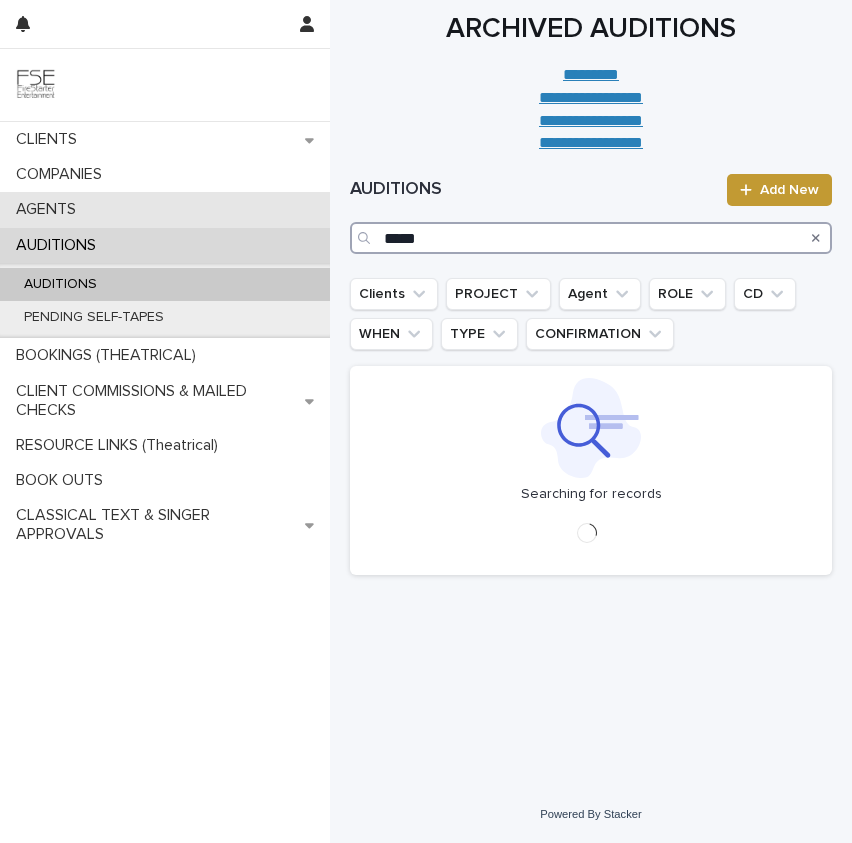 type on "*****" 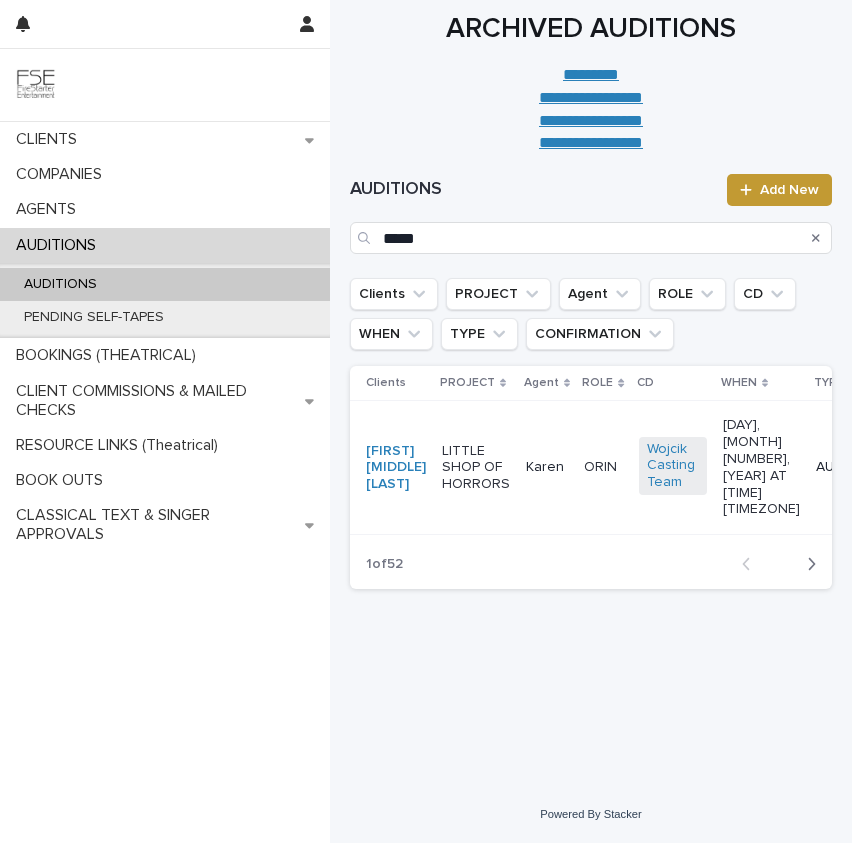 click on "LITTLE SHOP OF HORRORS" at bounding box center (476, 468) 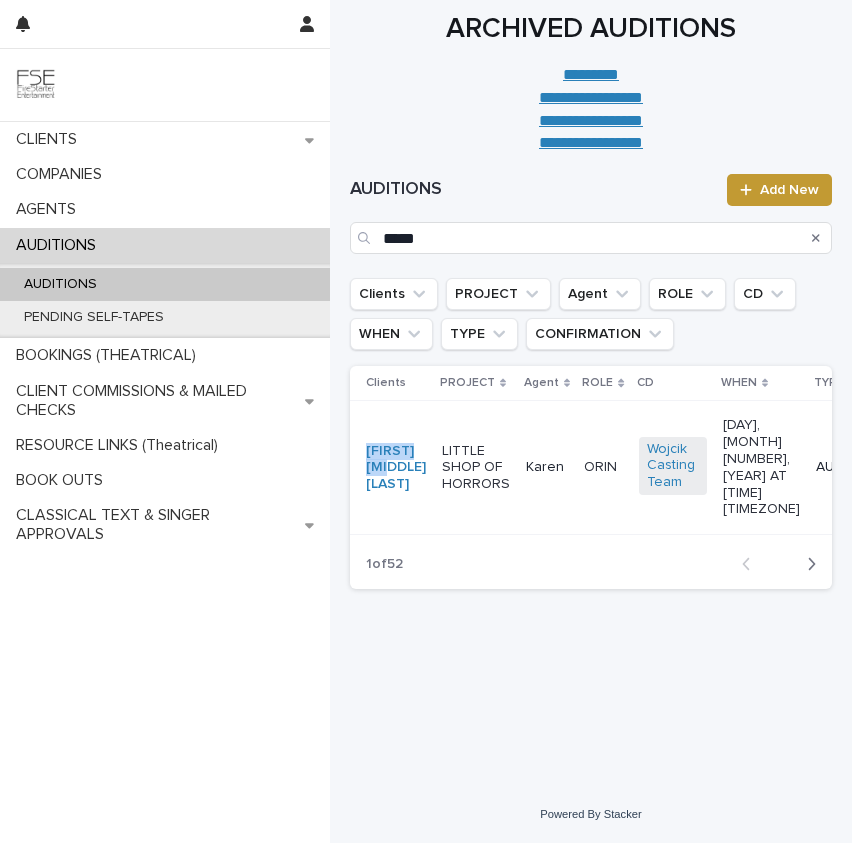 click on "[FIRST] [LAST]" at bounding box center (396, 468) 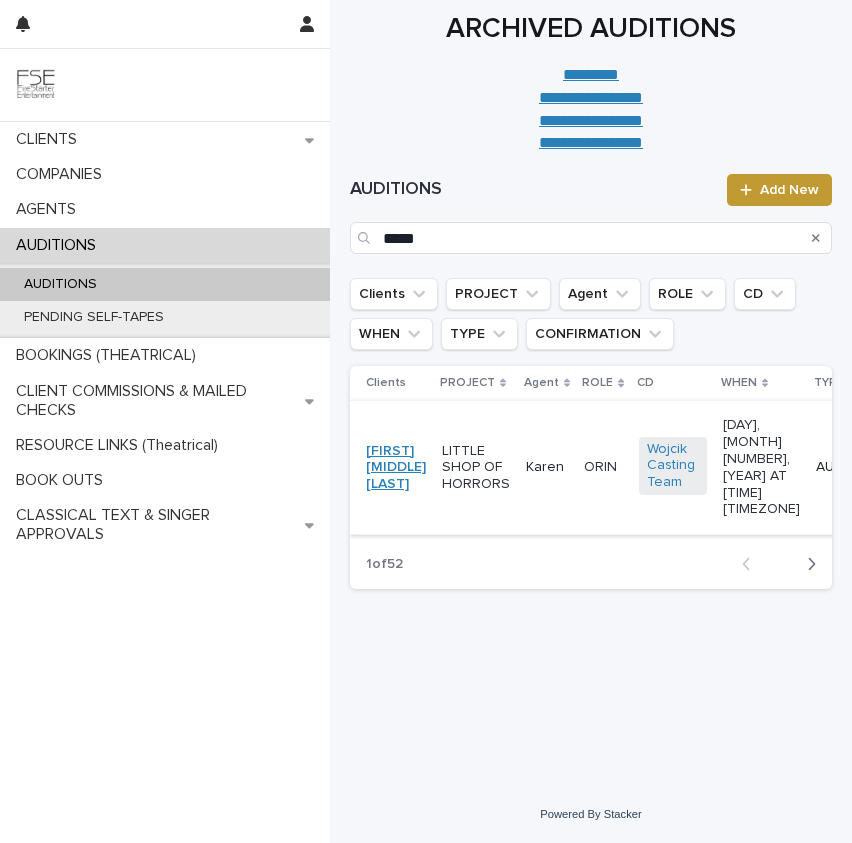 click on "[FIRST] [LAST]" at bounding box center (396, 468) 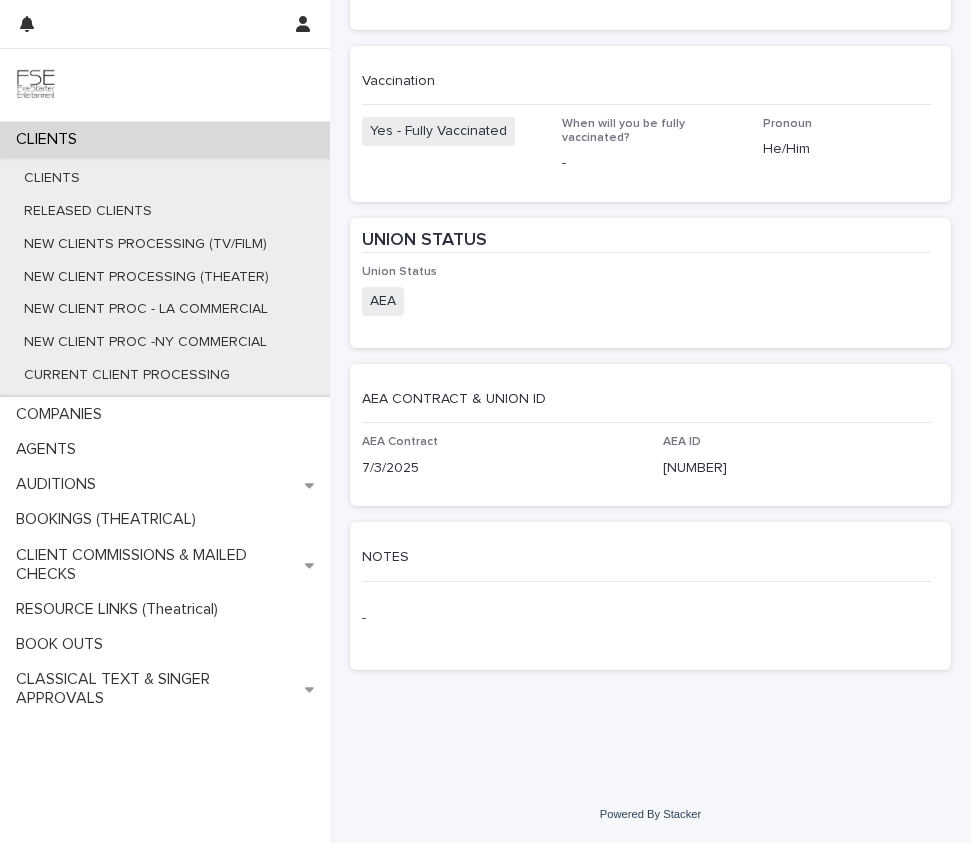 scroll, scrollTop: 3061, scrollLeft: 0, axis: vertical 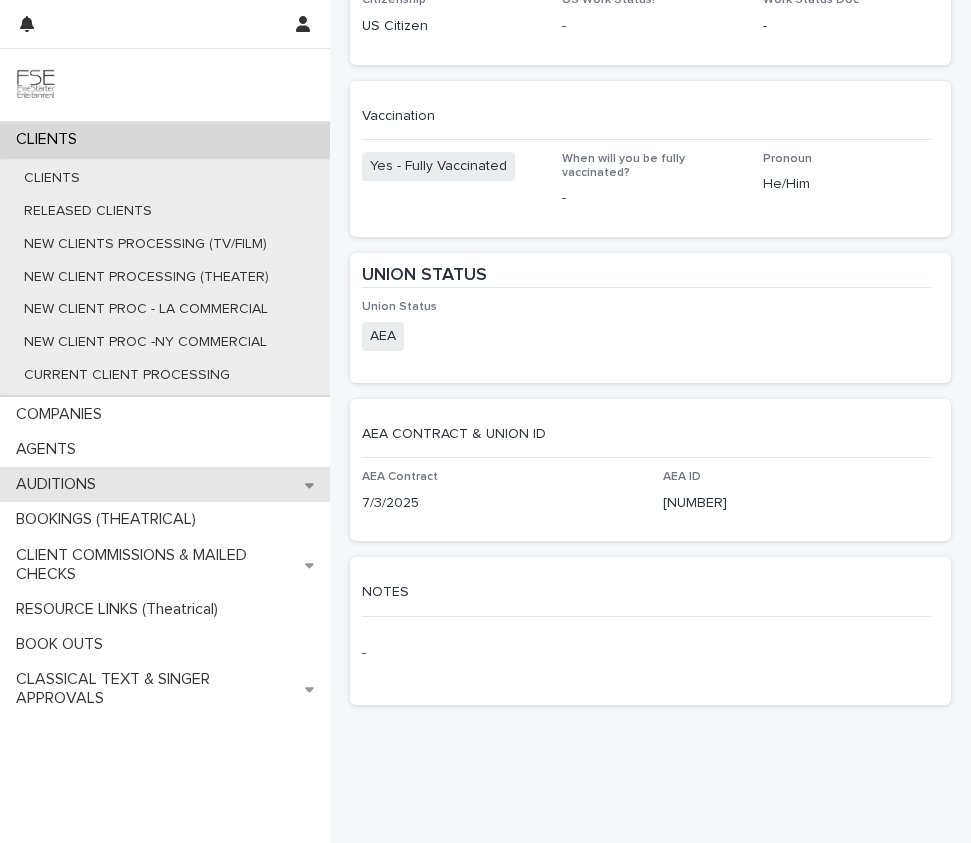 click on "AUDITIONS" at bounding box center [60, 484] 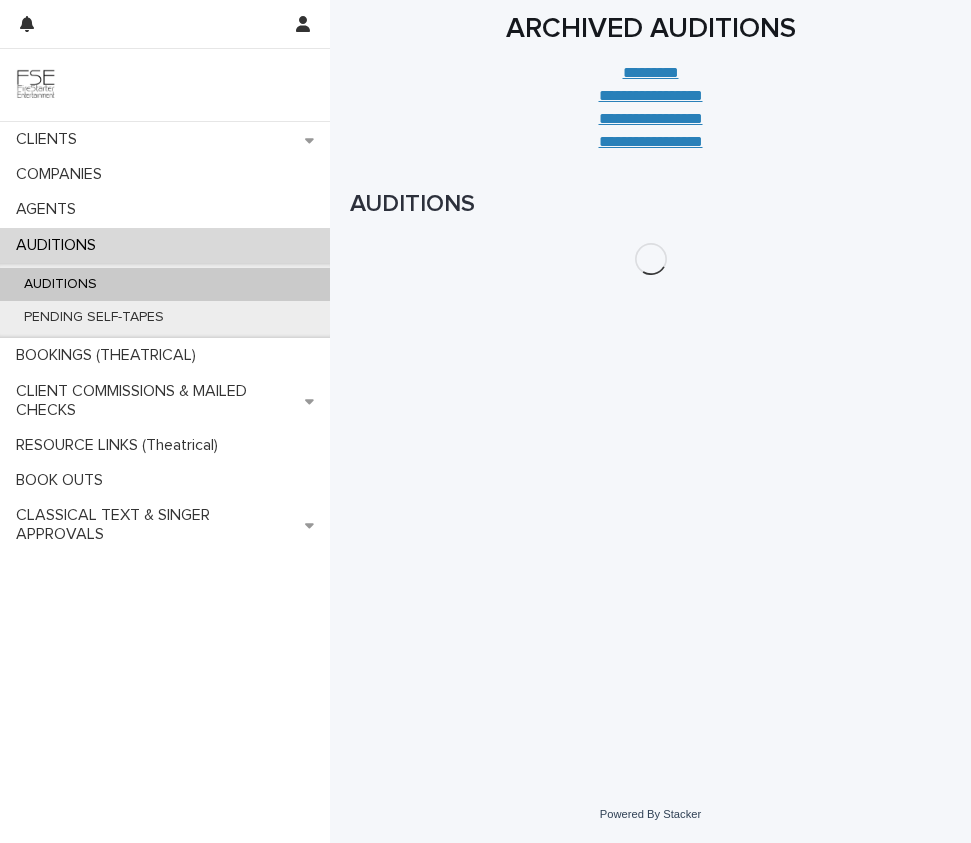 scroll, scrollTop: 0, scrollLeft: 0, axis: both 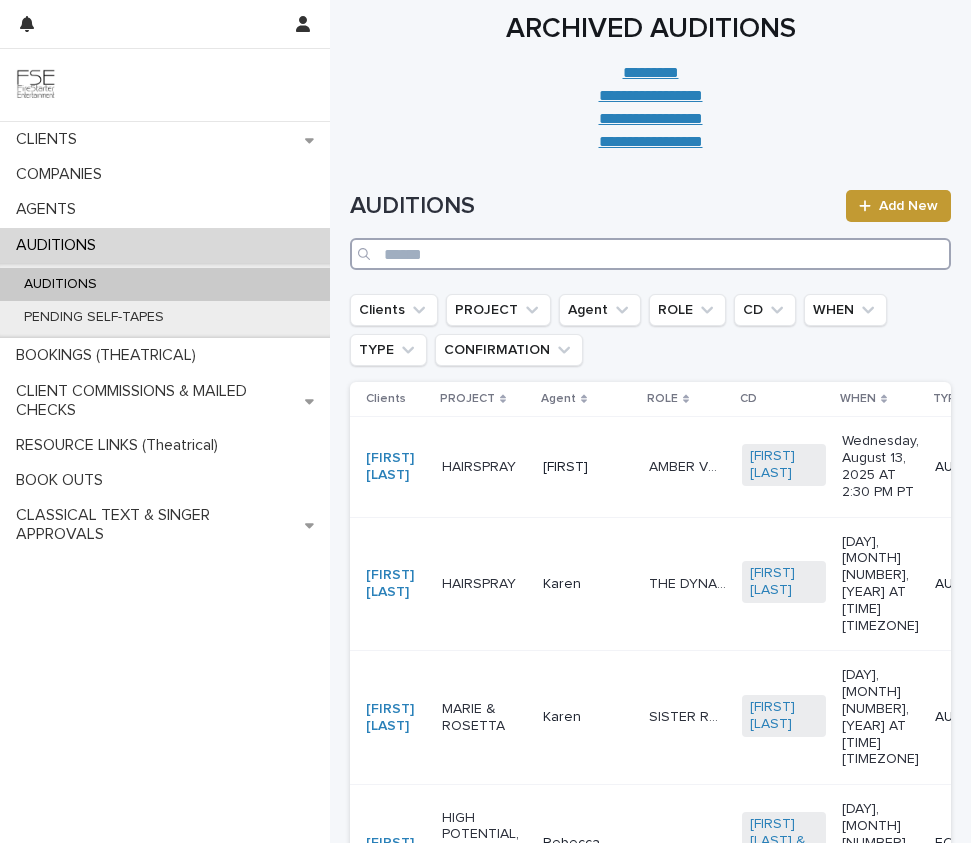 click at bounding box center [650, 254] 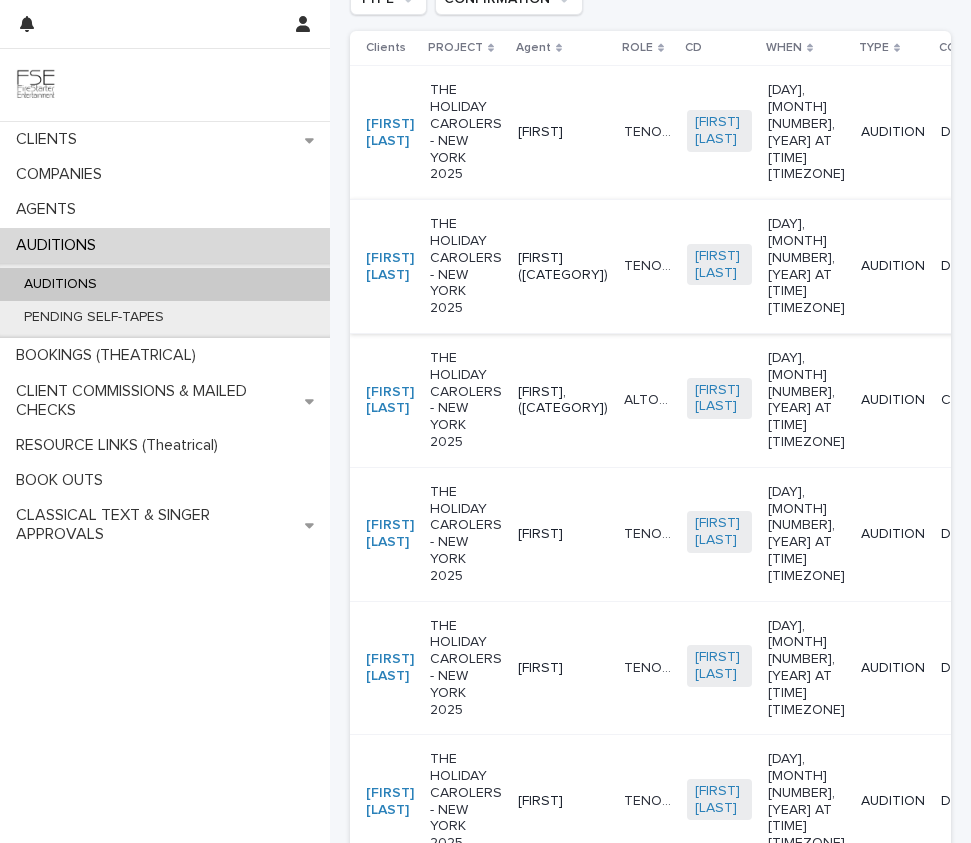 scroll, scrollTop: 0, scrollLeft: 0, axis: both 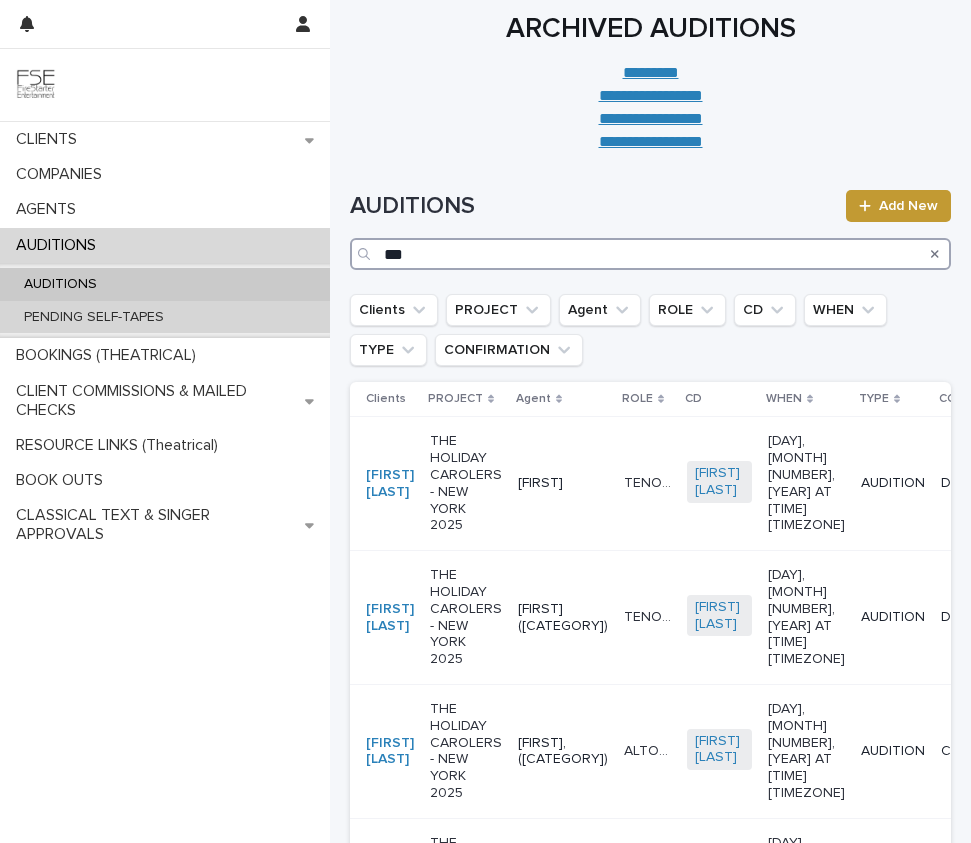 type on "***" 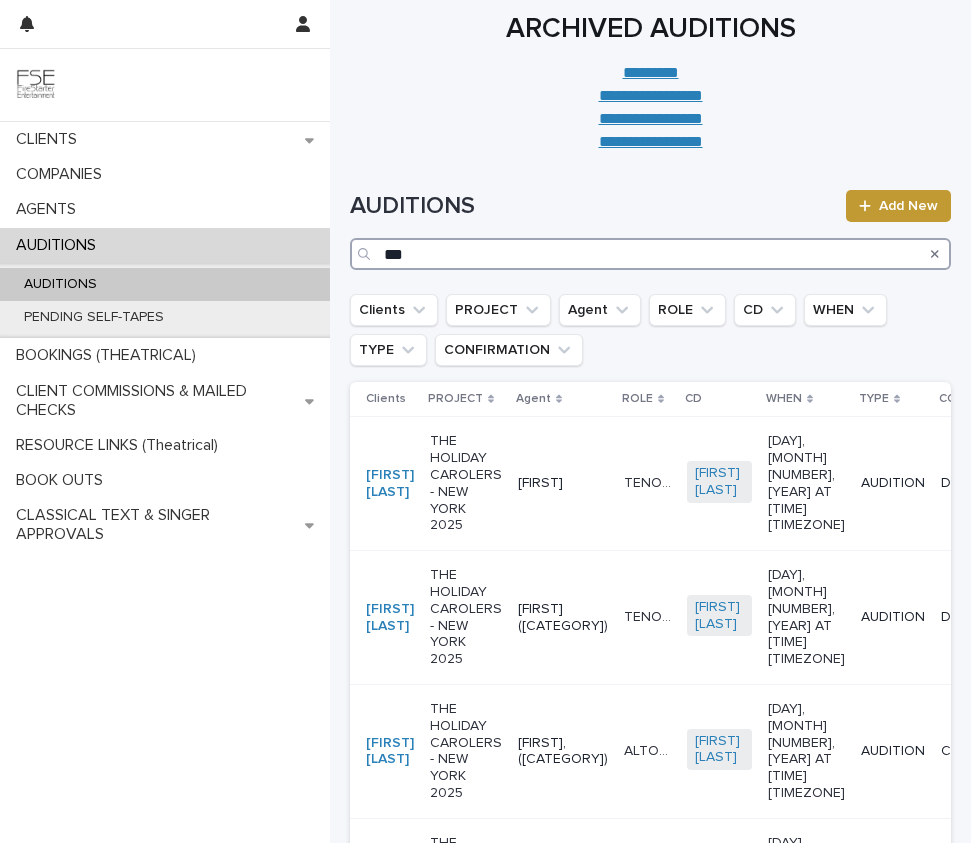 click on "***" at bounding box center (650, 254) 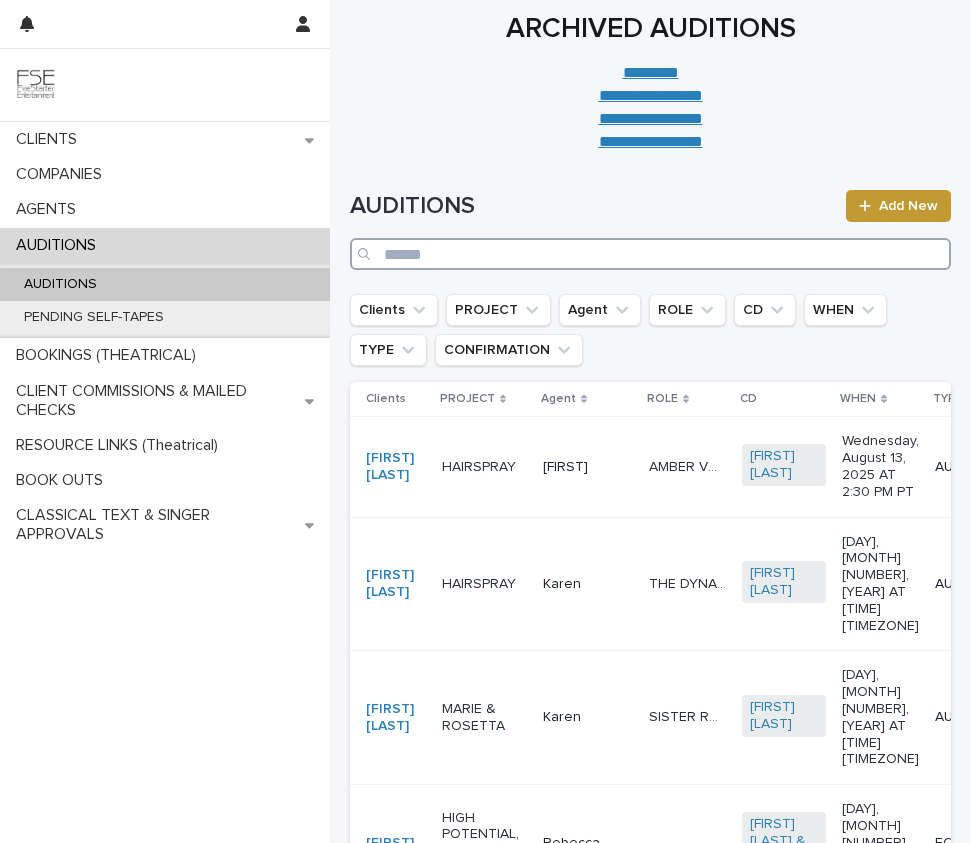 paste on "**********" 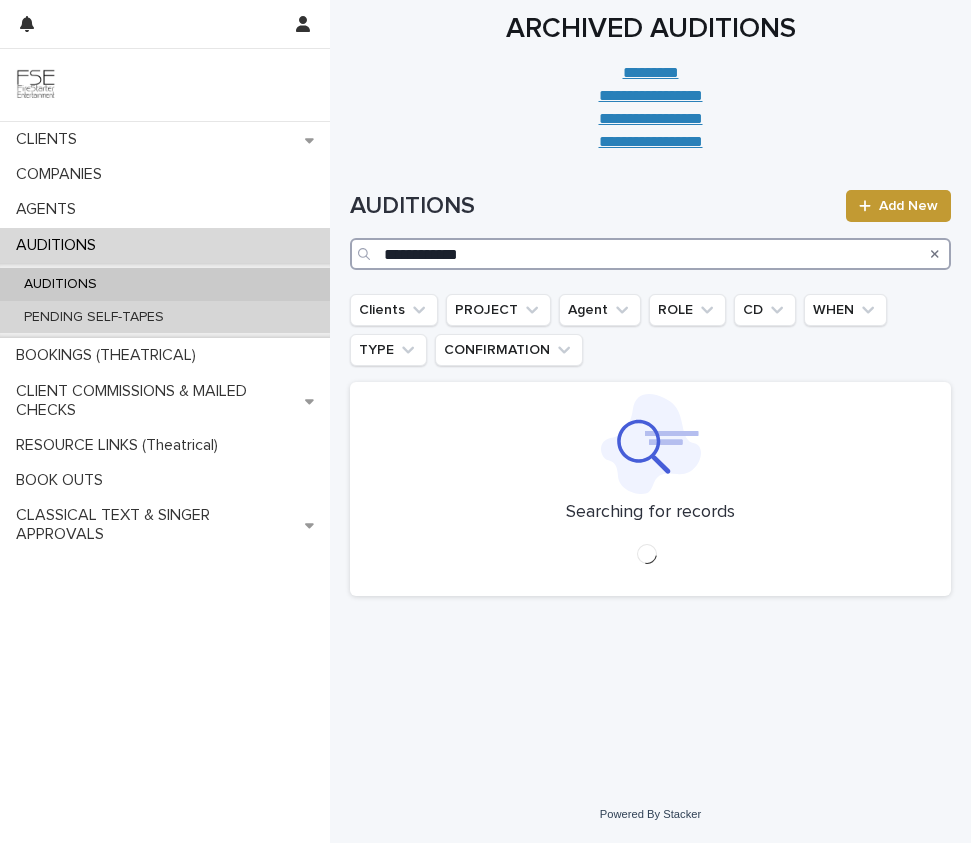 type on "**********" 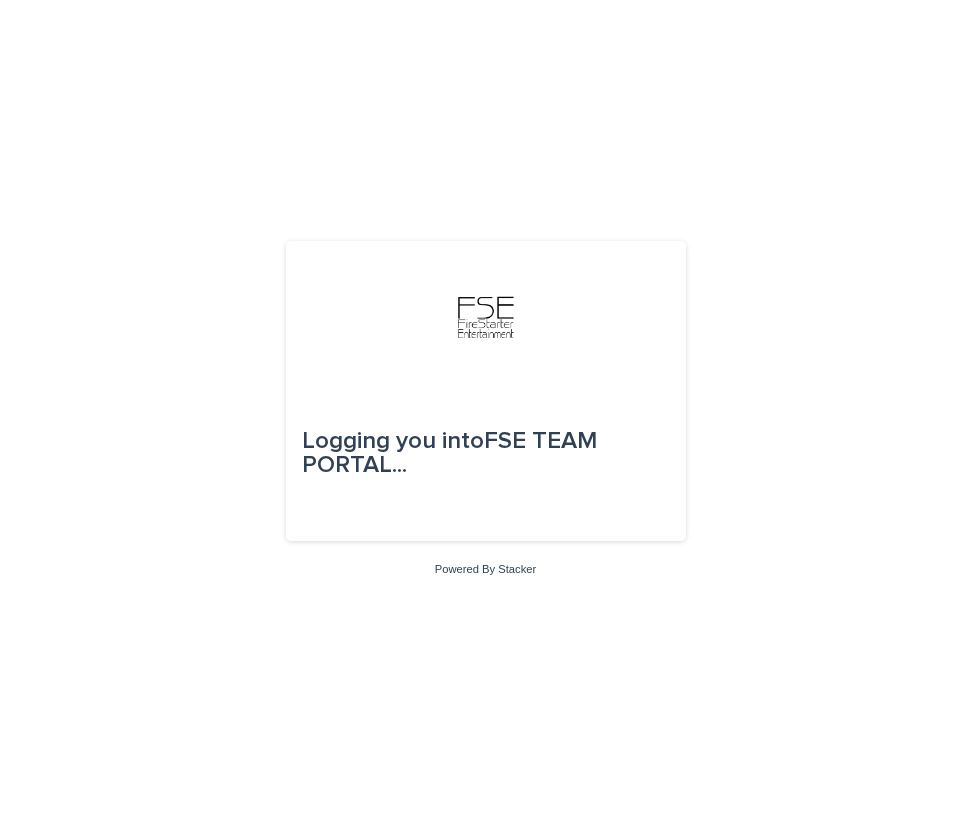 scroll, scrollTop: 0, scrollLeft: 0, axis: both 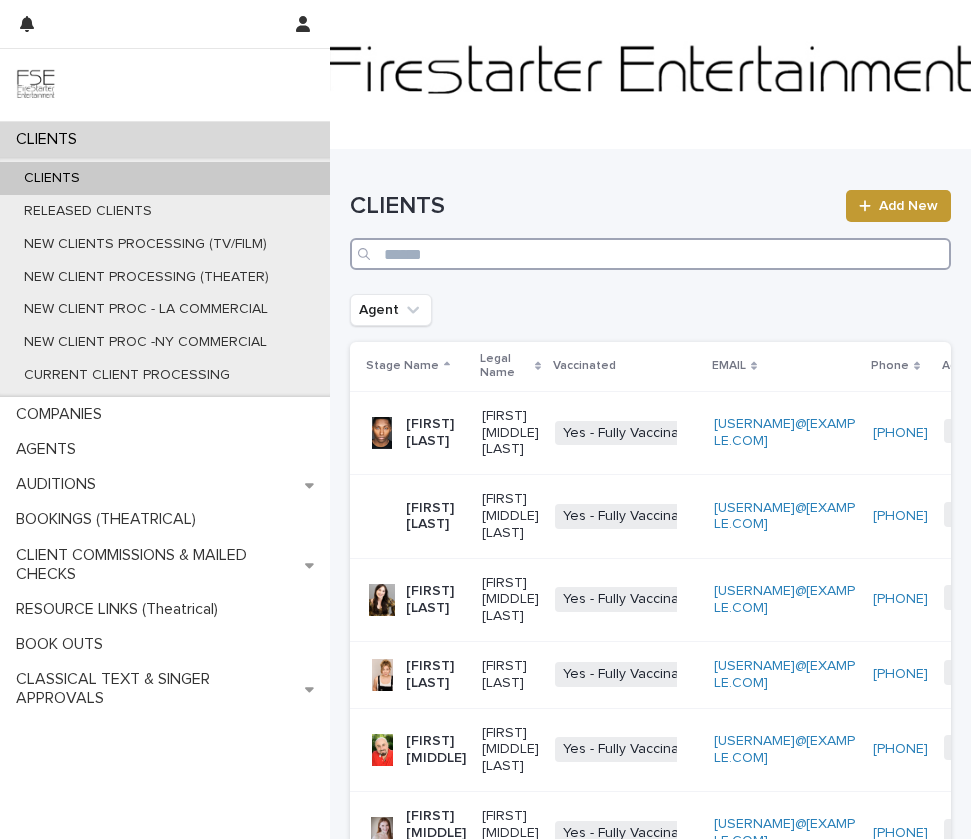 click at bounding box center (650, 254) 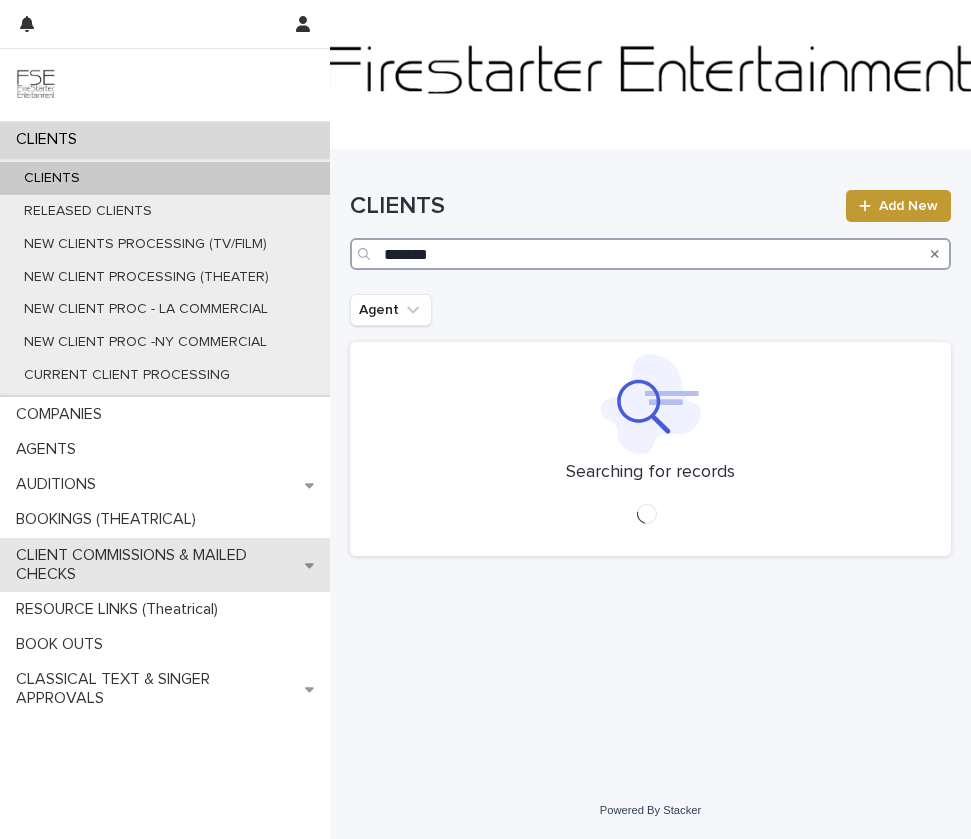 type on "*******" 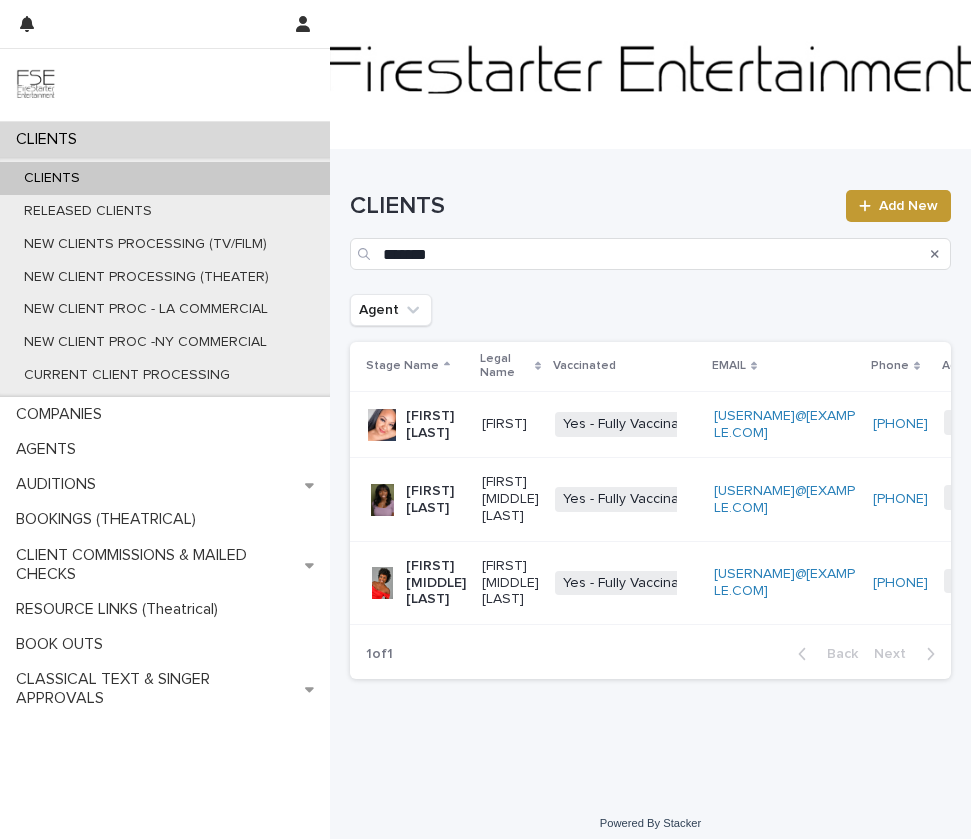 click on "Candace J. Washington" at bounding box center [436, 583] 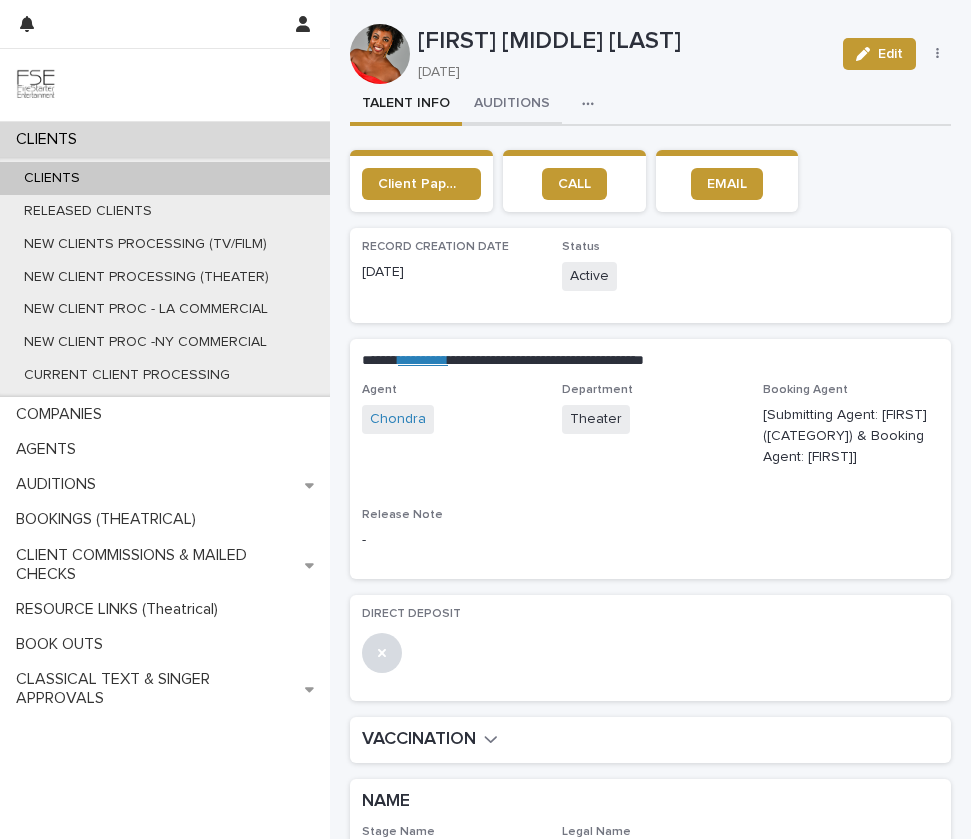 click on "AUDITIONS" at bounding box center (512, 105) 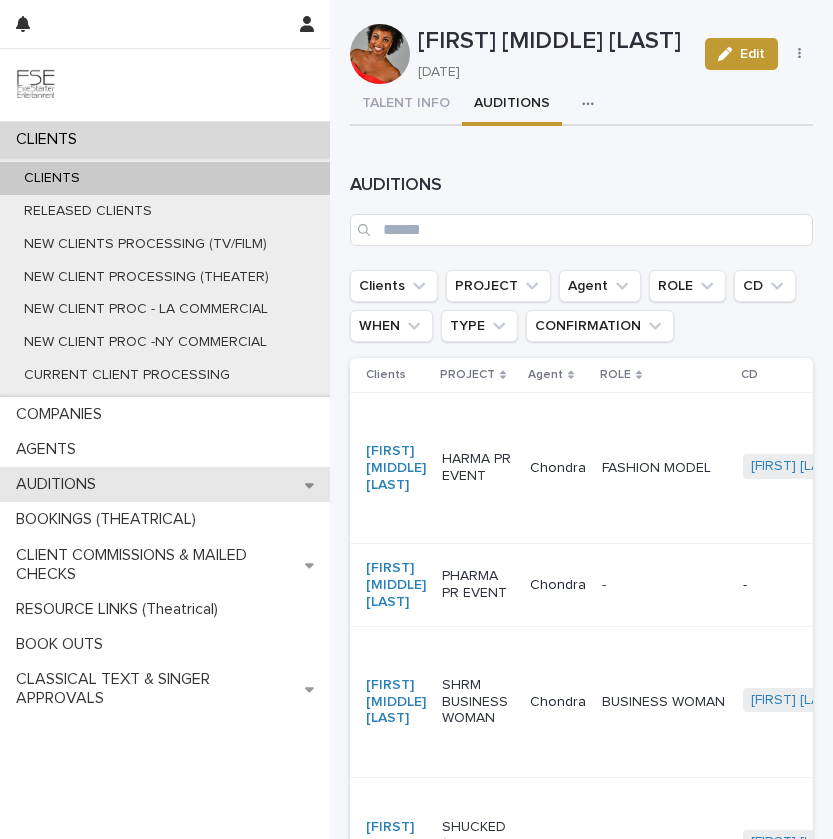 click on "AUDITIONS" at bounding box center [60, 484] 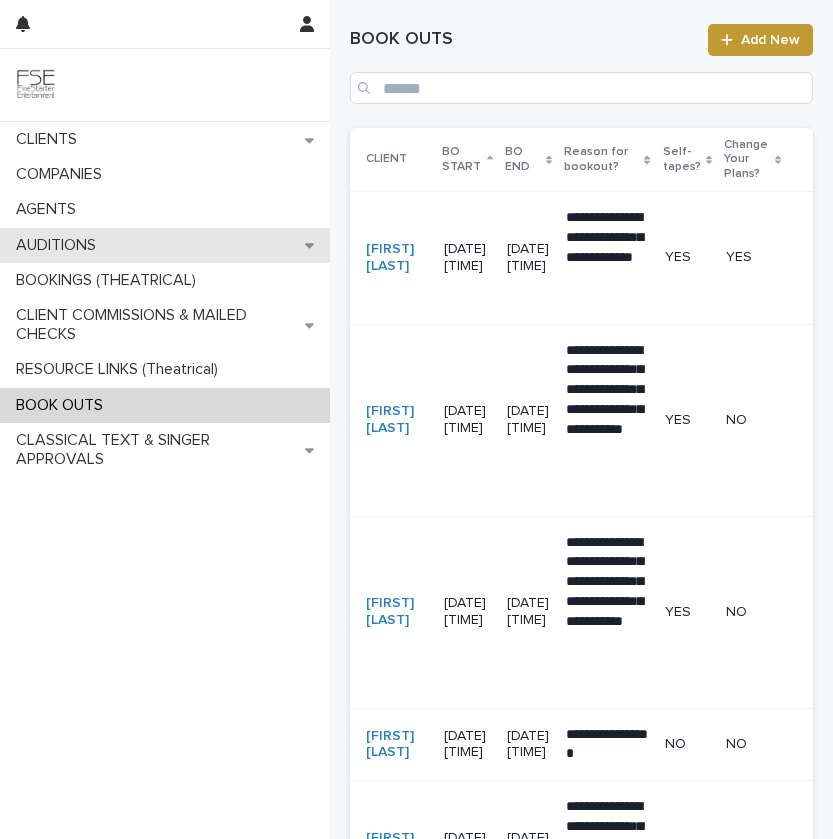 click on "AUDITIONS" at bounding box center [165, 245] 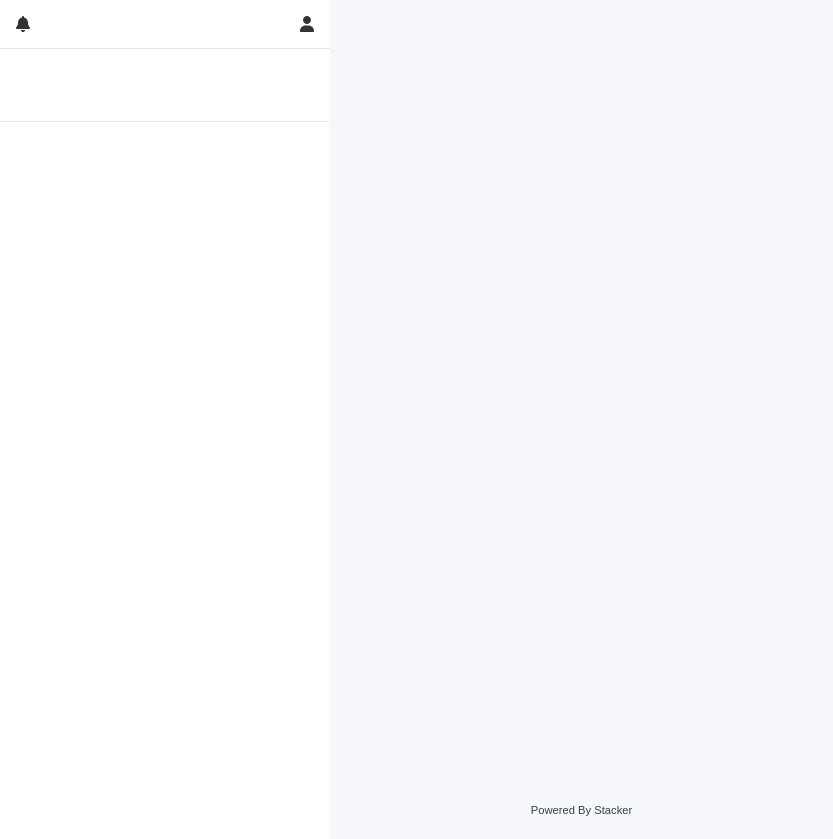 scroll, scrollTop: 0, scrollLeft: 0, axis: both 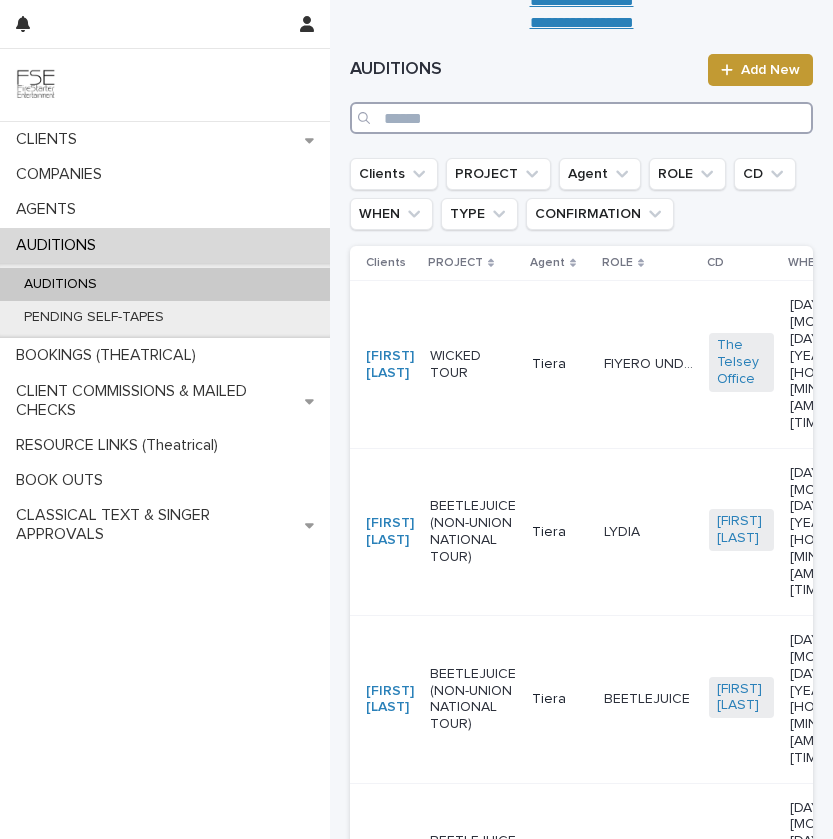 click at bounding box center (581, 118) 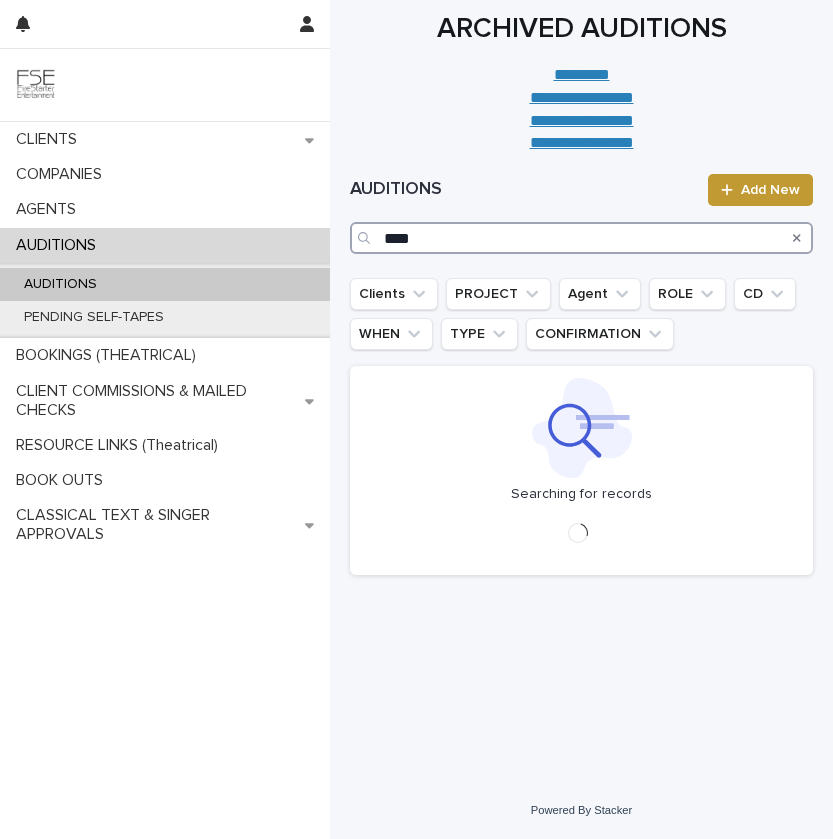 scroll, scrollTop: 0, scrollLeft: 0, axis: both 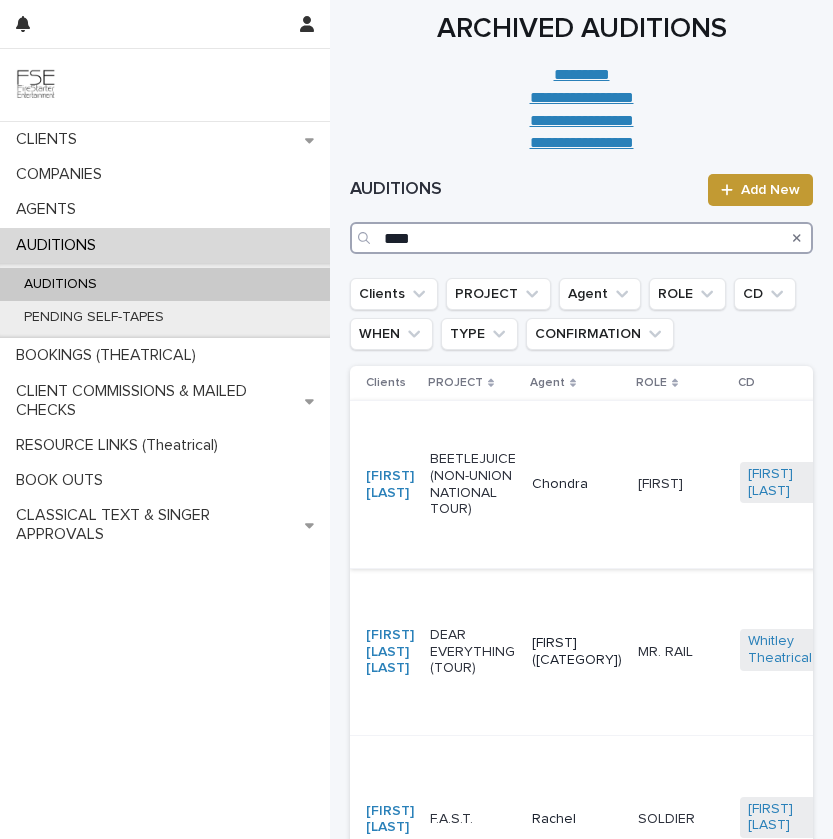 type on "****" 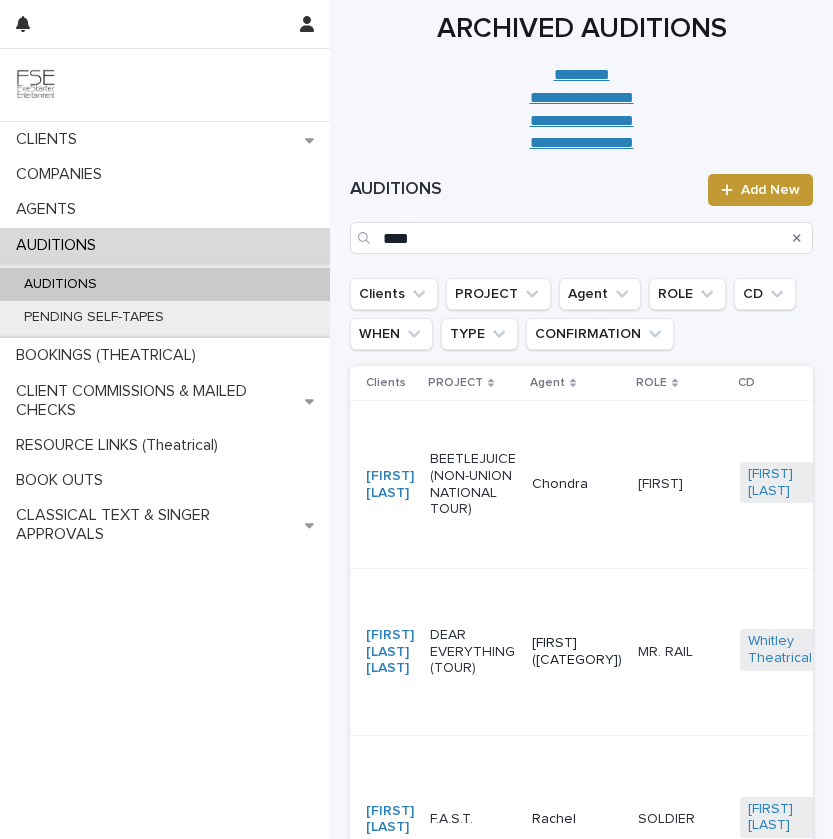 click on "BEETLEJUICE (NON-UNION NATIONAL TOUR)" at bounding box center [473, 484] 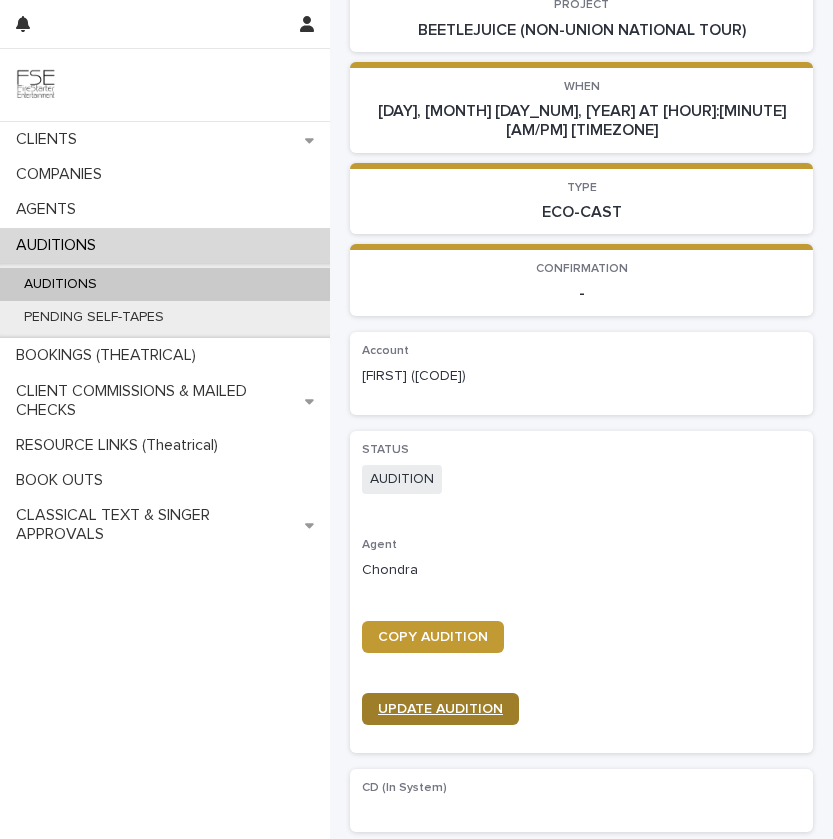 scroll, scrollTop: 442, scrollLeft: 0, axis: vertical 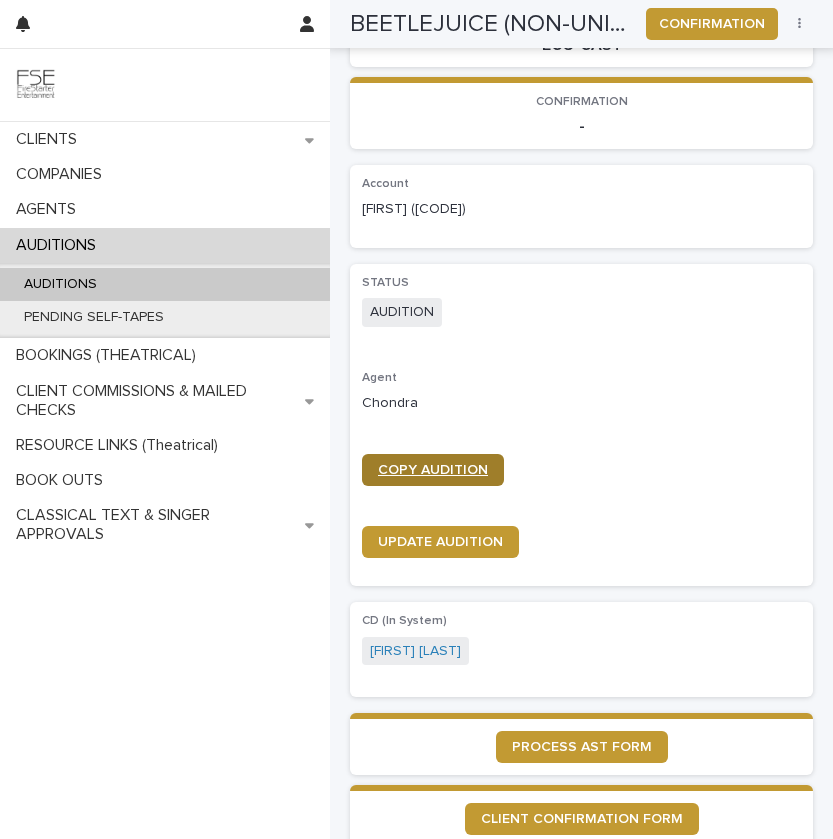 click on "COPY AUDITION" at bounding box center (433, 470) 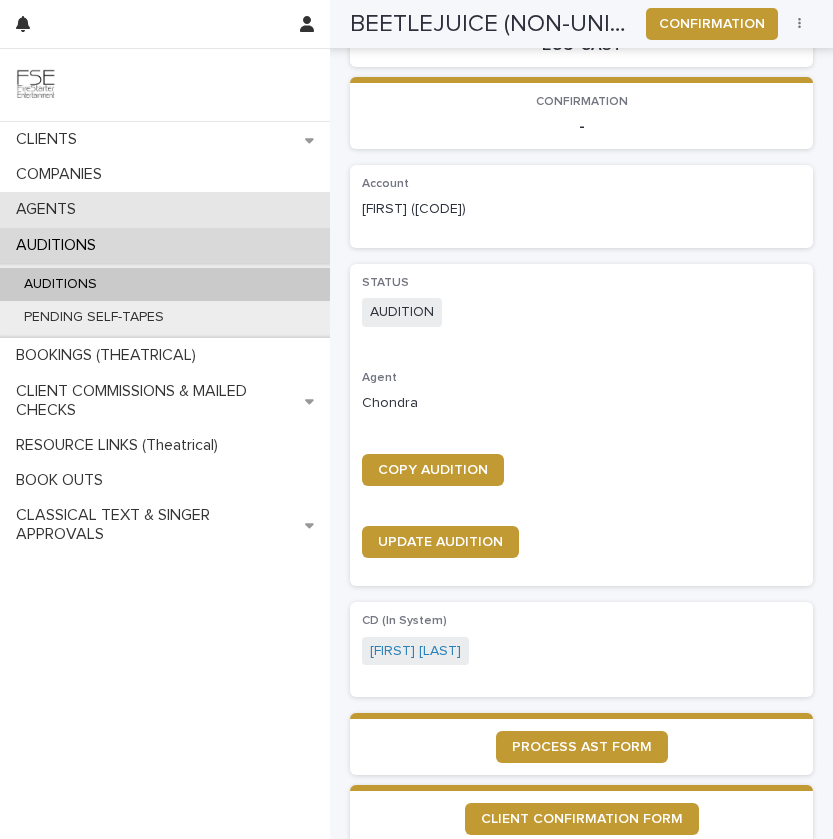scroll, scrollTop: 458, scrollLeft: 0, axis: vertical 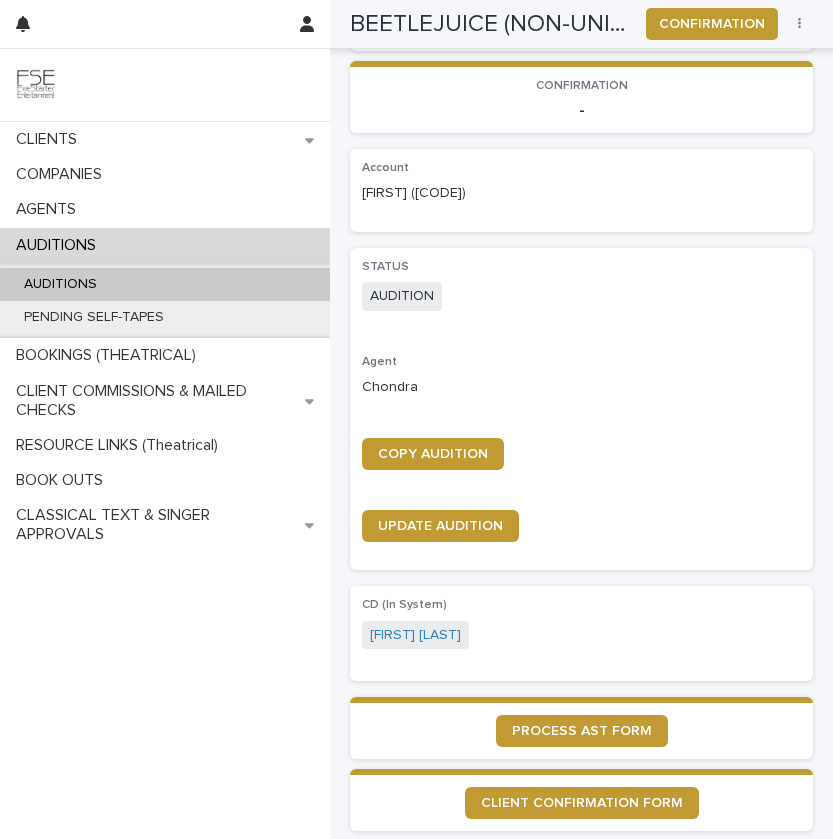 click on "AUDITIONS" at bounding box center [165, 284] 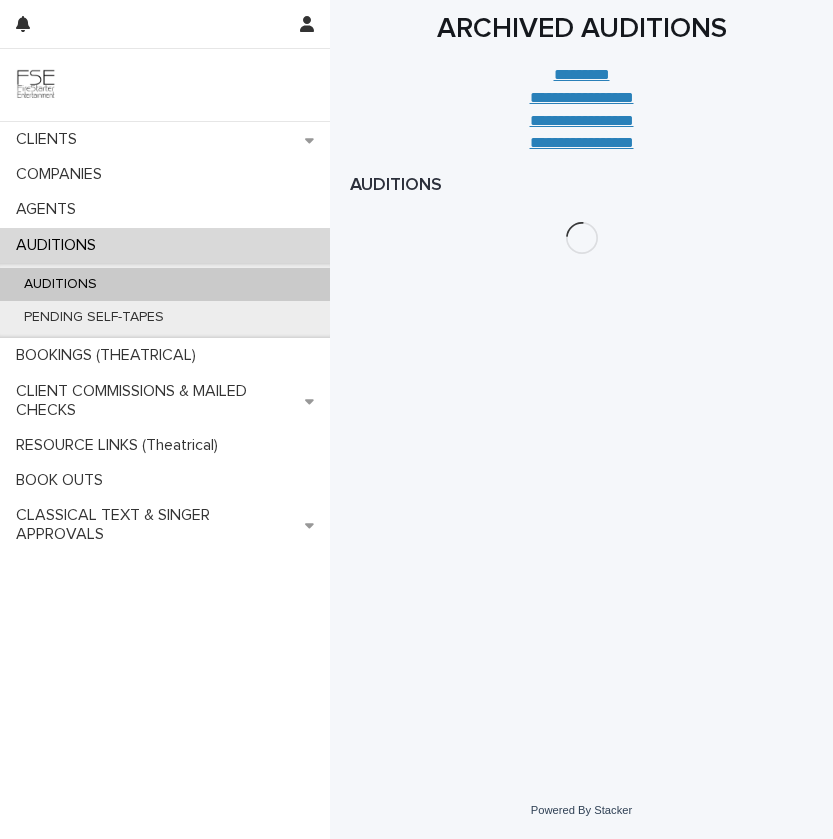scroll, scrollTop: 0, scrollLeft: 0, axis: both 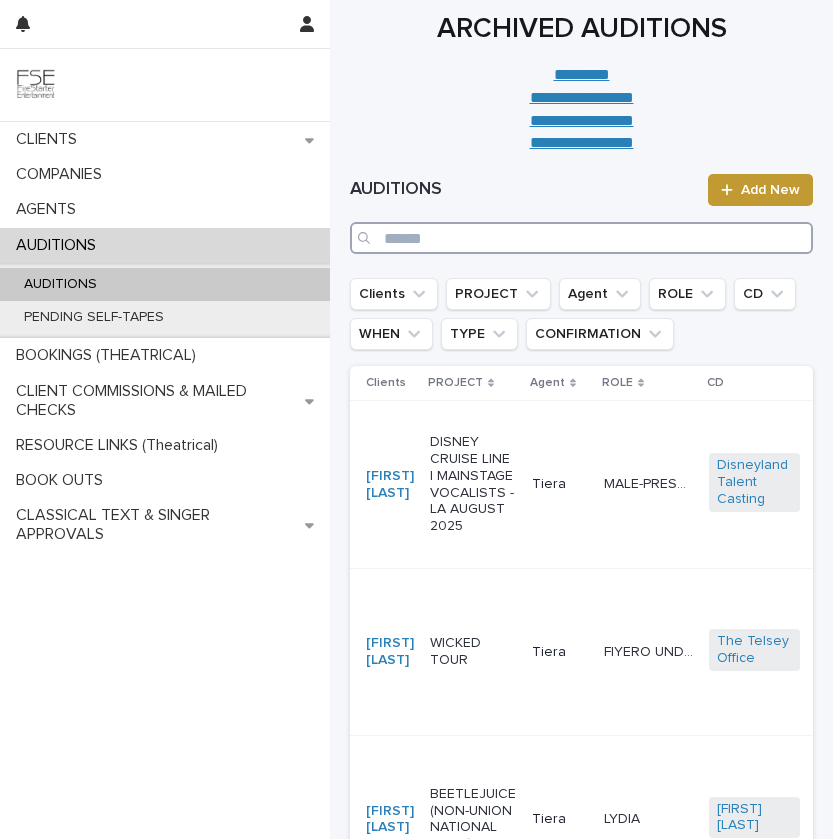 click at bounding box center [581, 238] 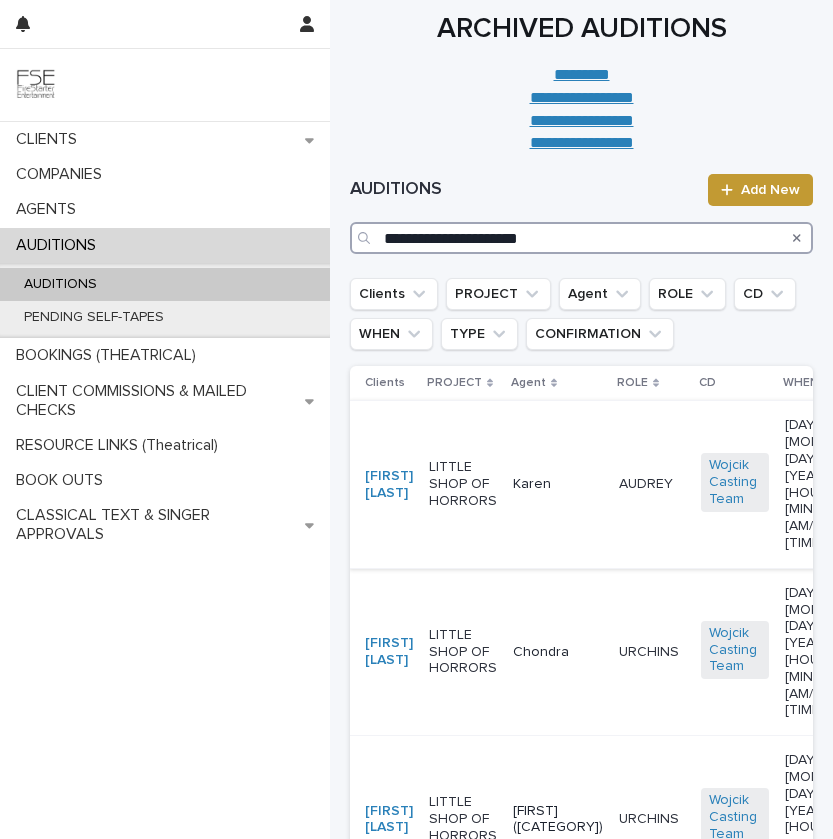 scroll, scrollTop: 0, scrollLeft: 213, axis: horizontal 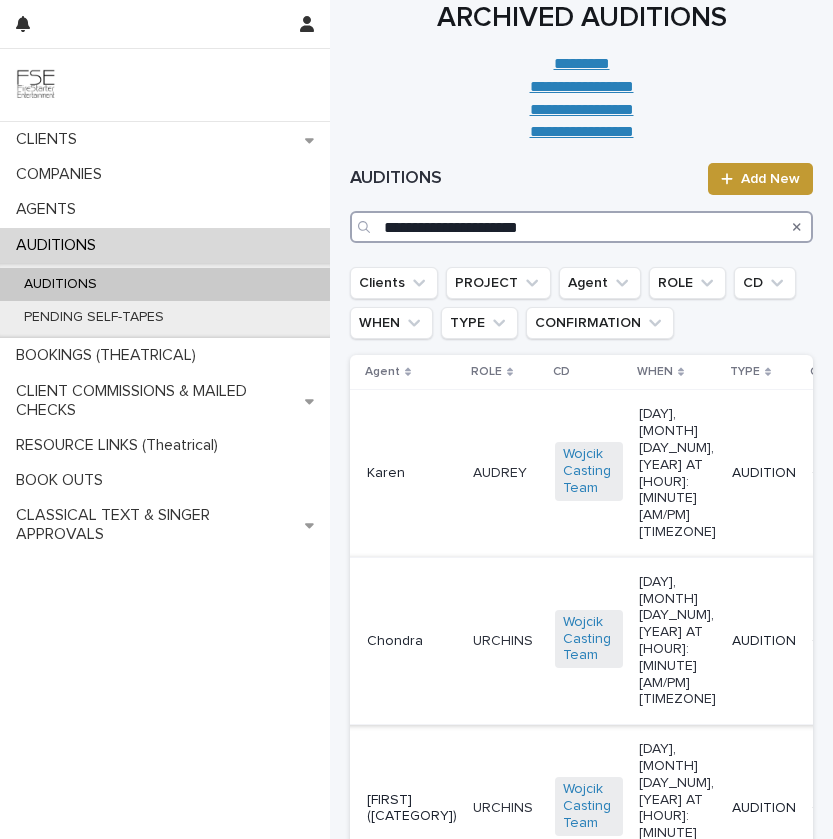 type on "**********" 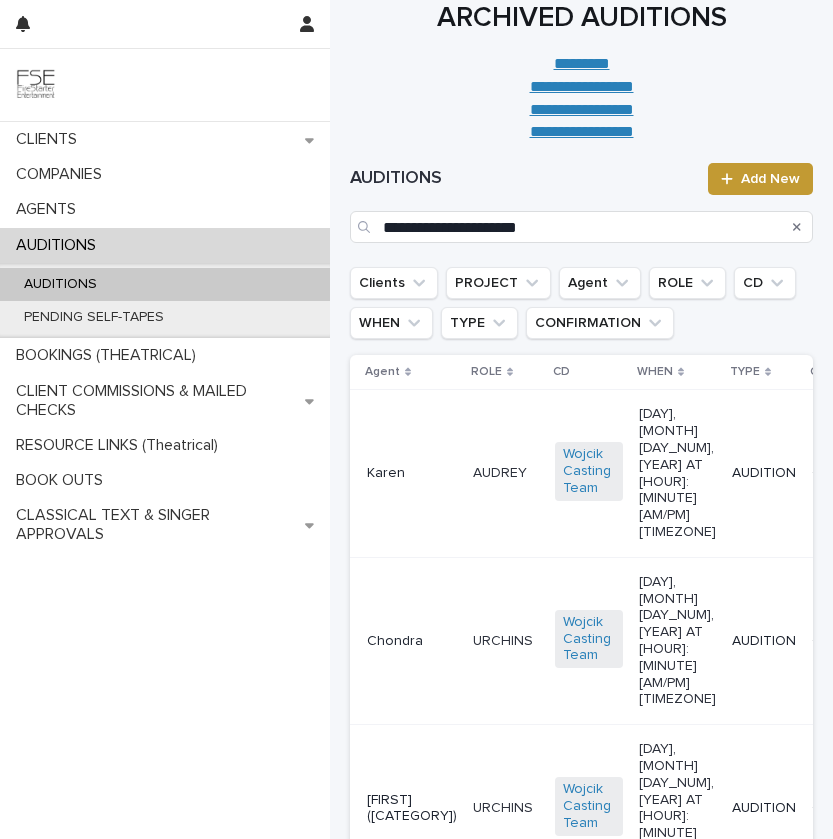 click on "URCHINS URCHINS" at bounding box center (506, 640) 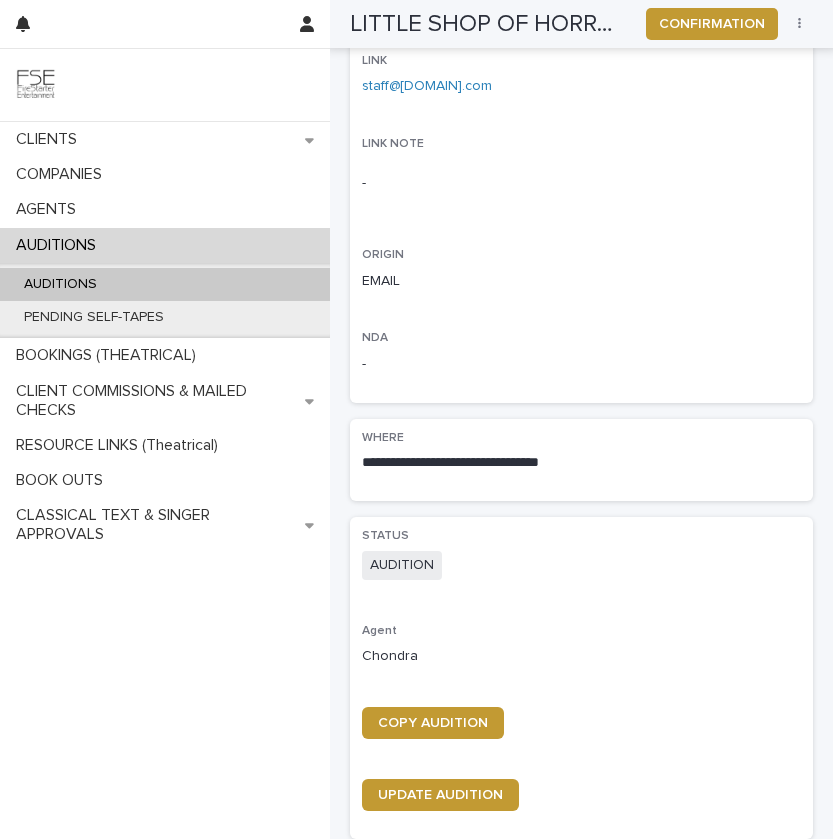 scroll, scrollTop: 549, scrollLeft: 0, axis: vertical 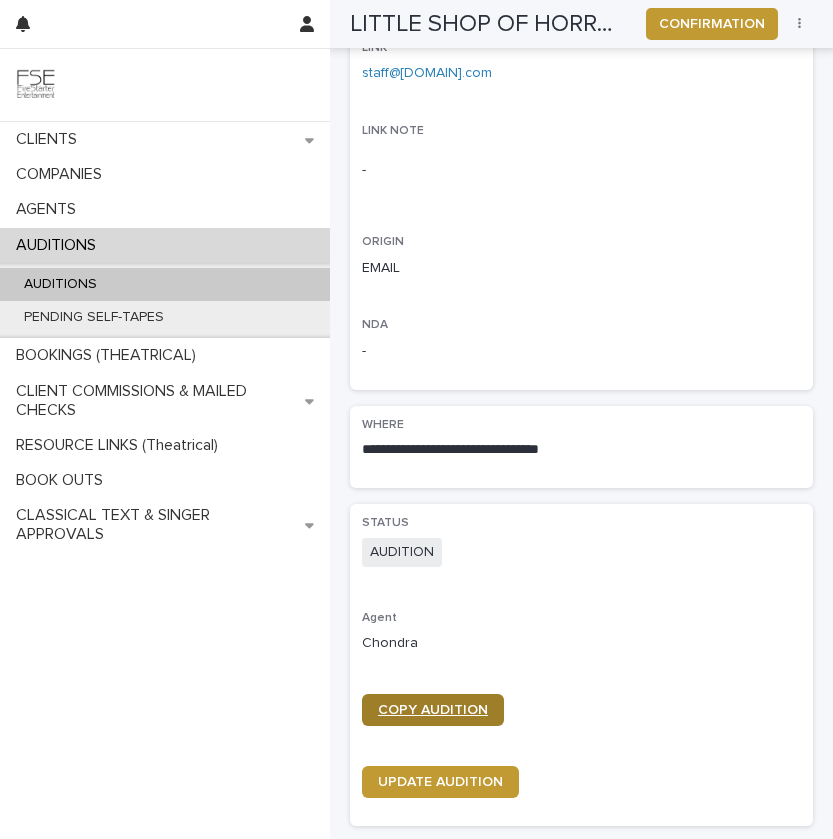 click on "COPY AUDITION" at bounding box center [433, 710] 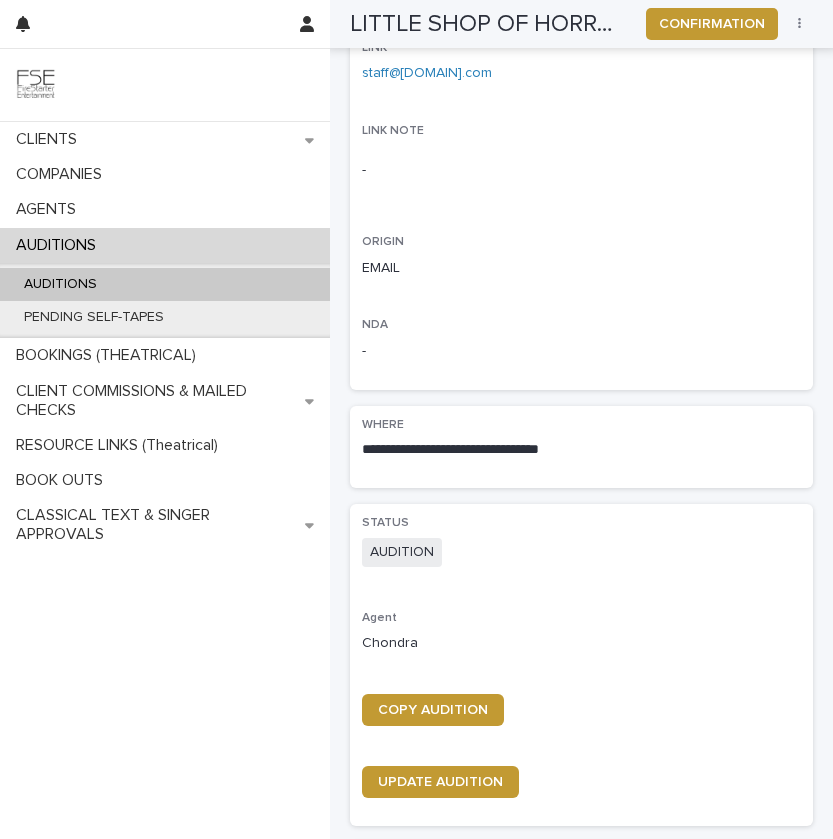 click on "AUDITIONS" at bounding box center [165, 284] 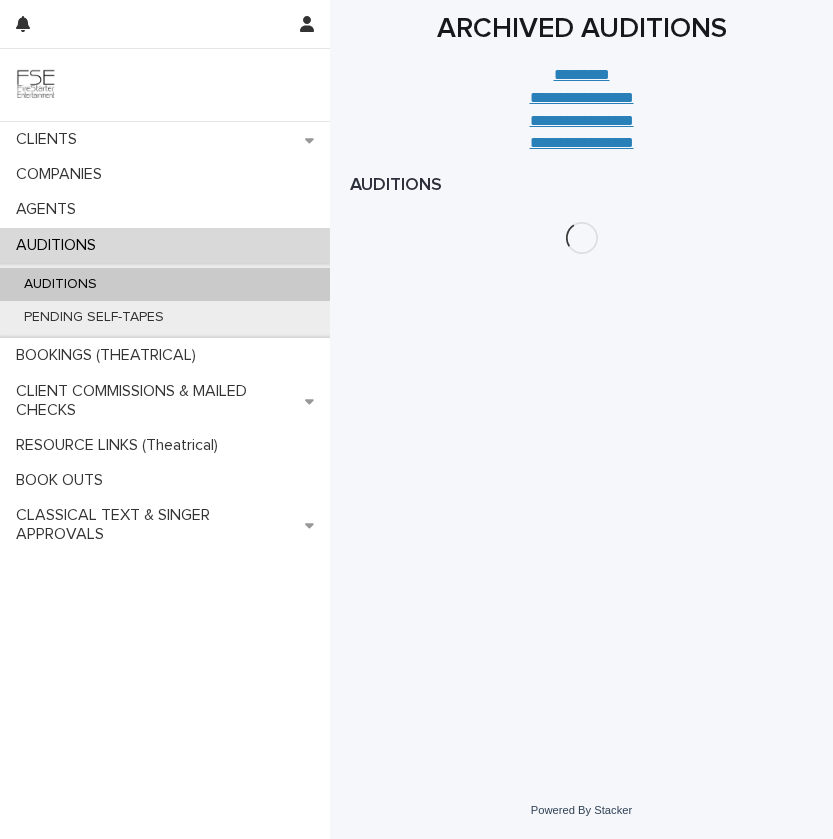 scroll, scrollTop: 0, scrollLeft: 0, axis: both 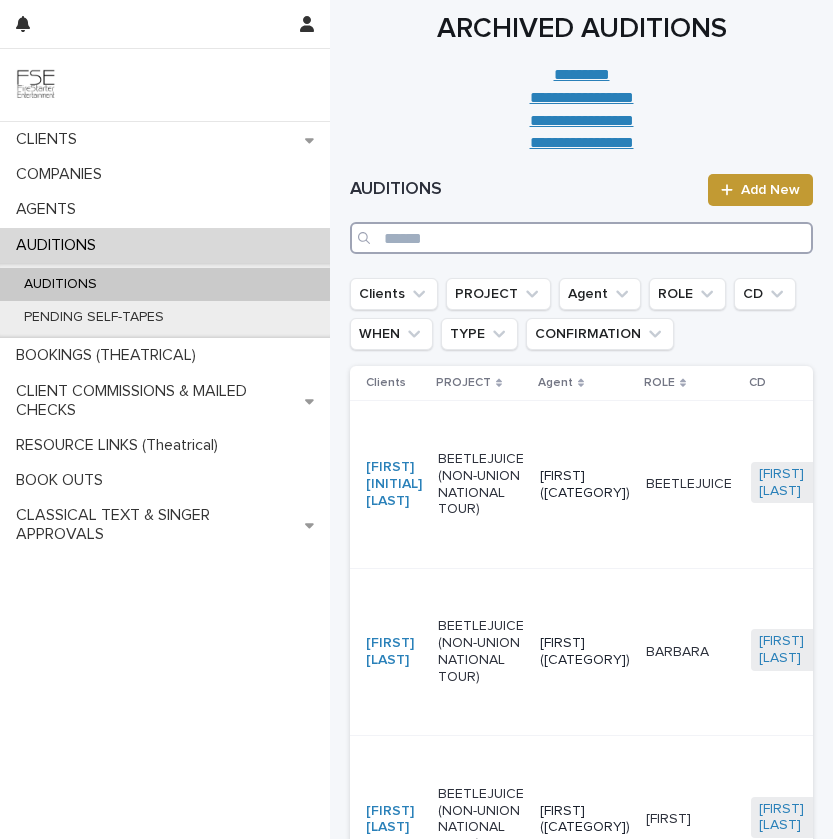 click at bounding box center [581, 238] 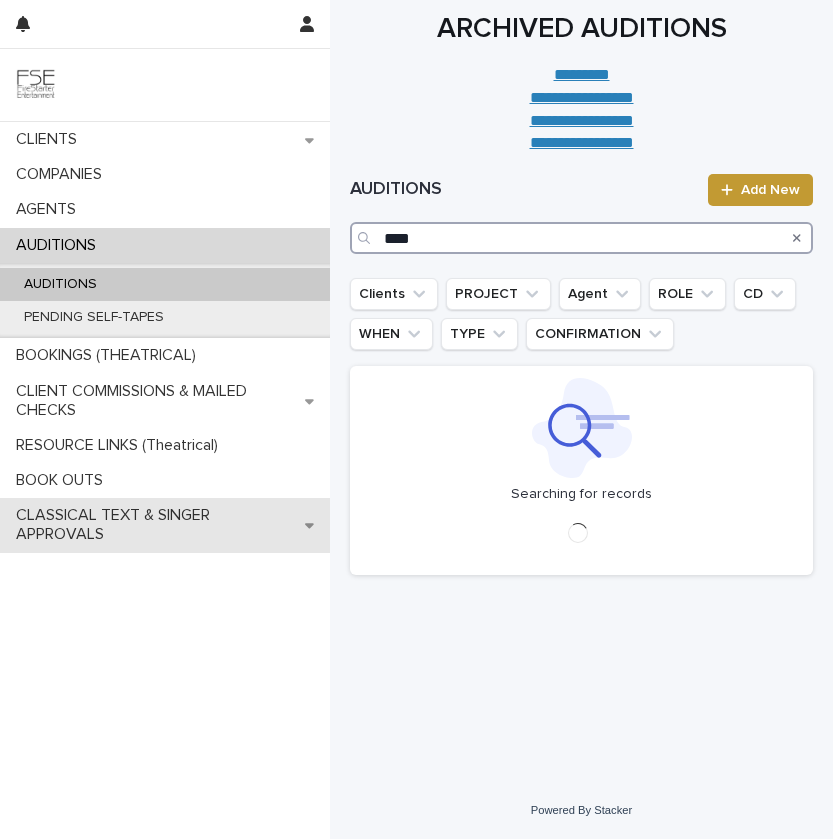 type on "****" 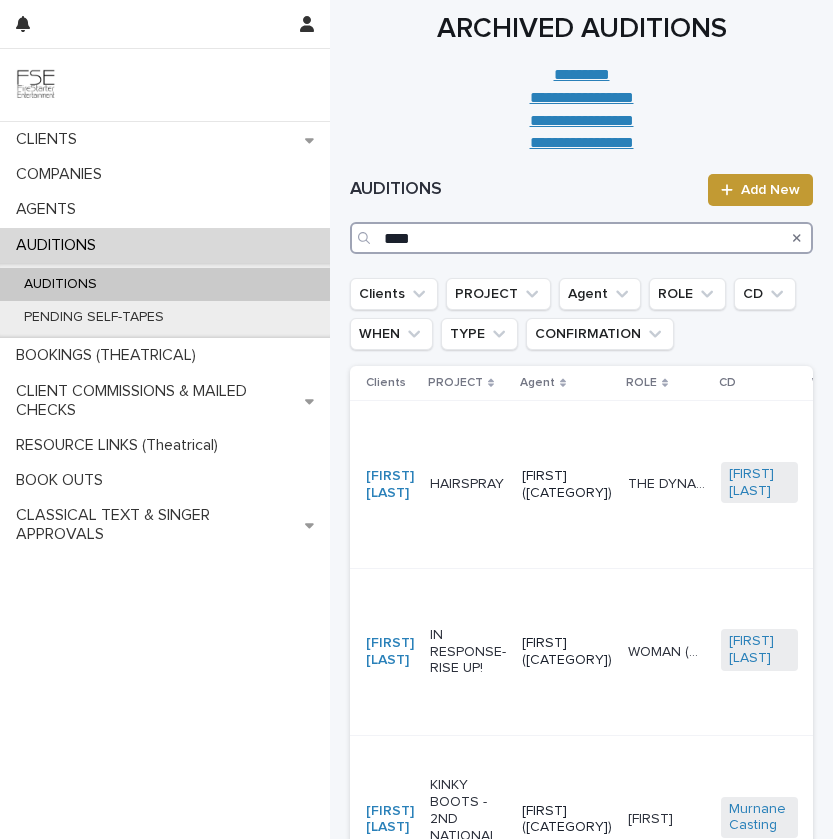 click on "****" at bounding box center (581, 238) 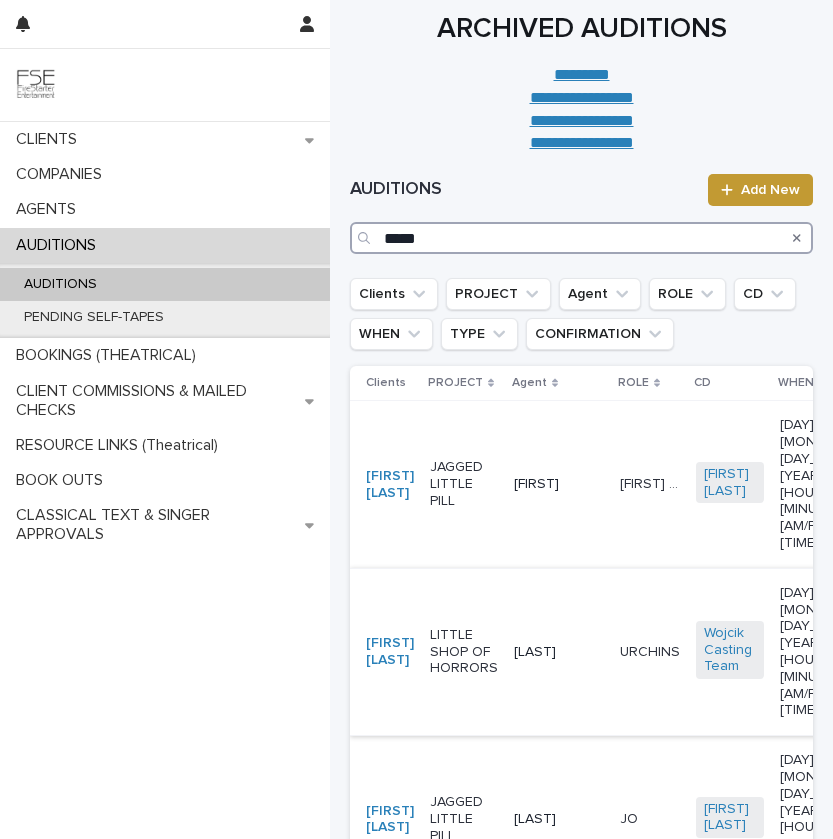 scroll, scrollTop: 14, scrollLeft: 0, axis: vertical 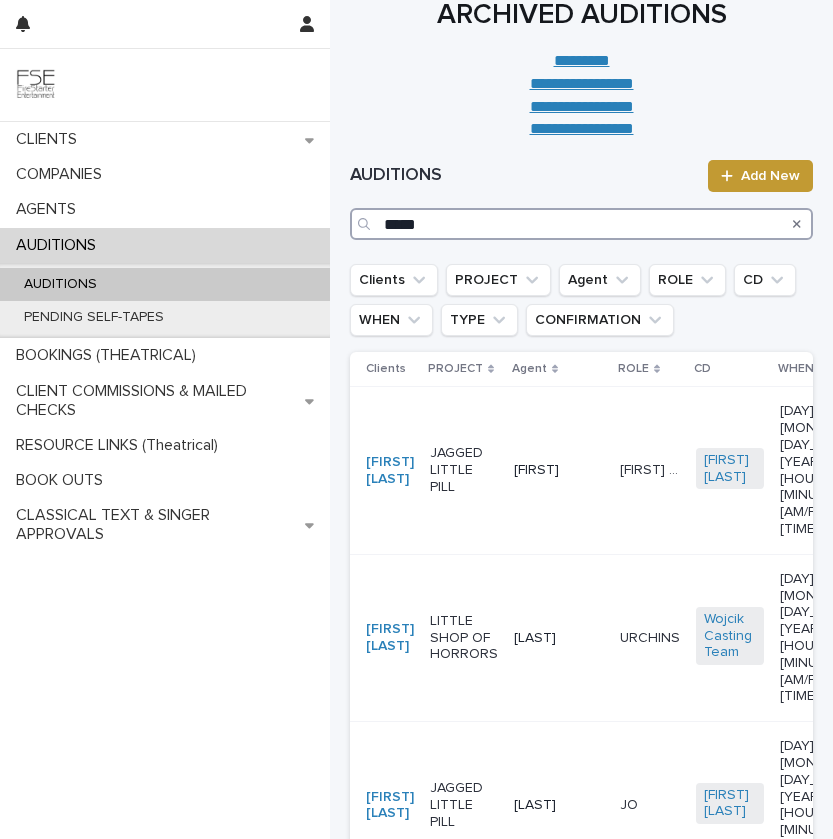 click on "*****" at bounding box center (581, 224) 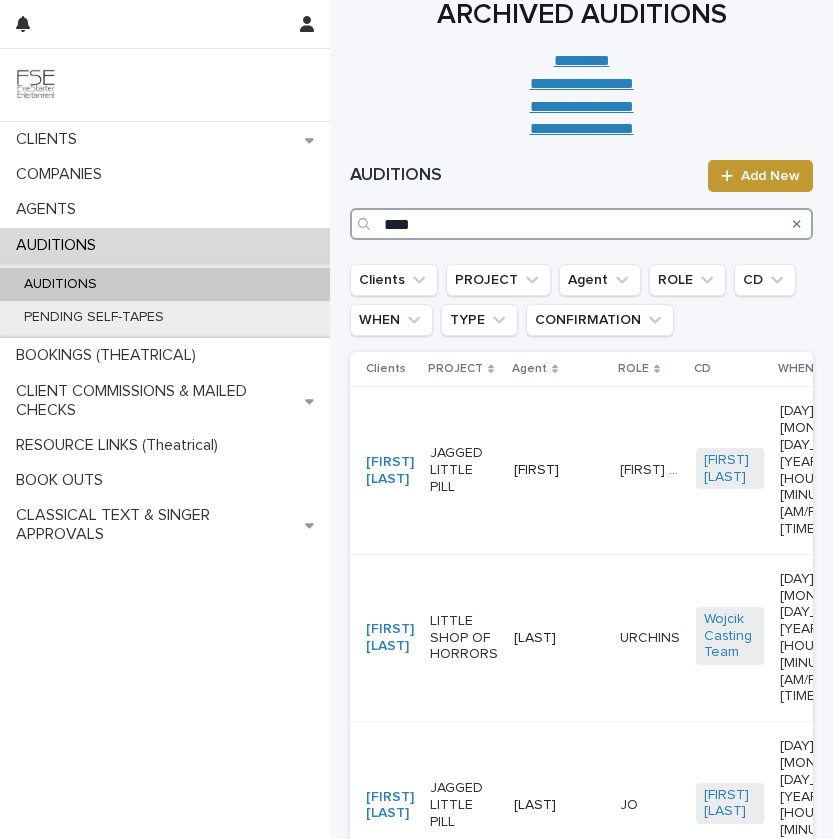 click on "****" at bounding box center (581, 224) 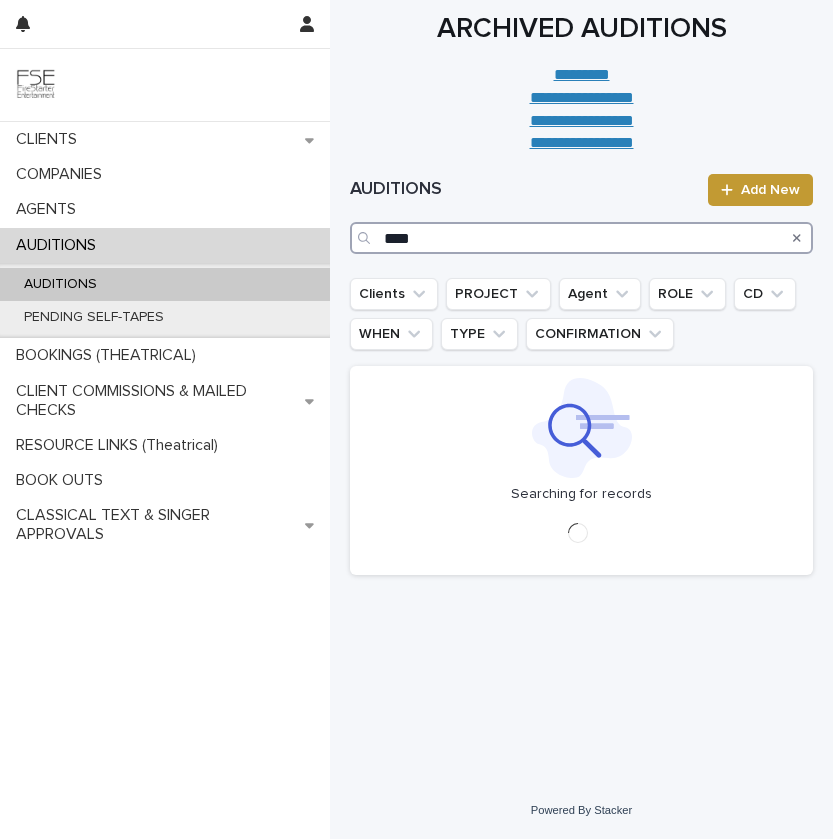 scroll, scrollTop: 0, scrollLeft: 0, axis: both 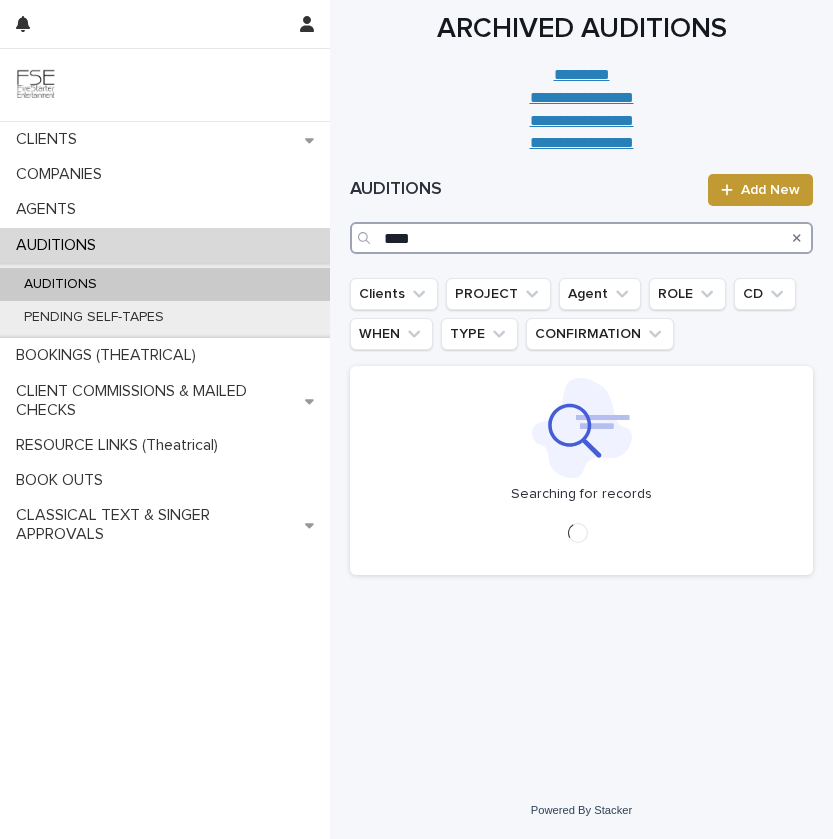 type on "****" 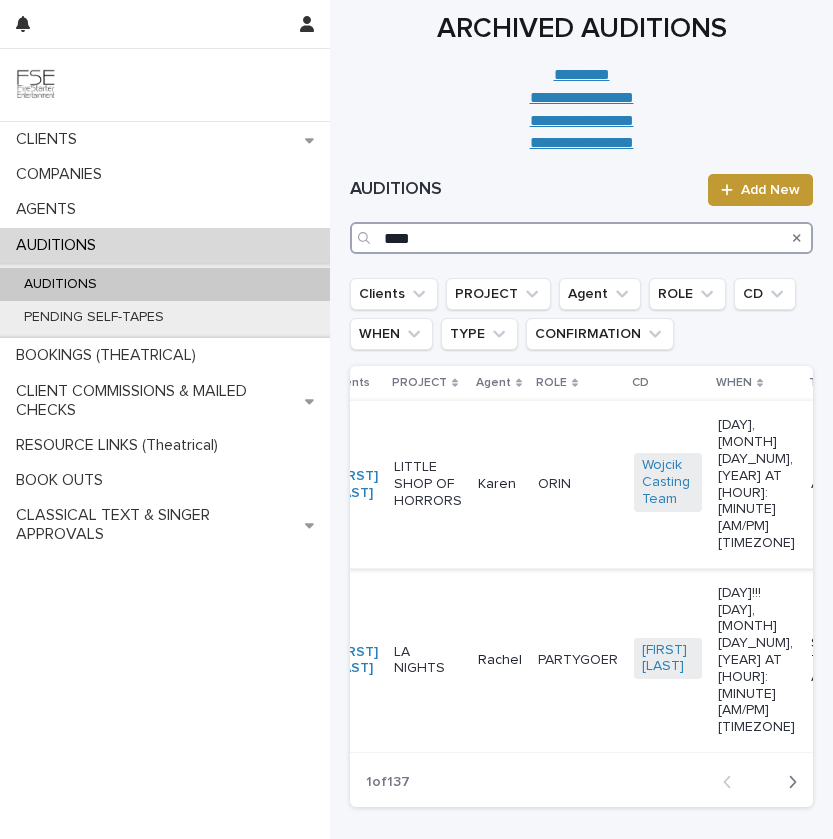 scroll, scrollTop: 0, scrollLeft: 0, axis: both 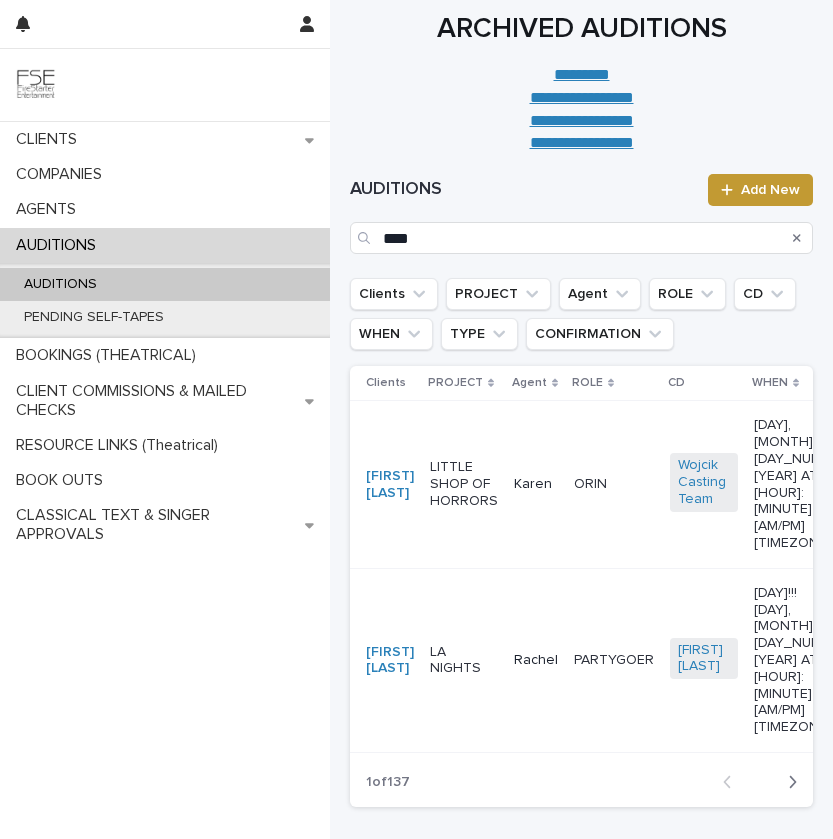 click on "LITTLE SHOP OF HORRORS" at bounding box center (464, 484) 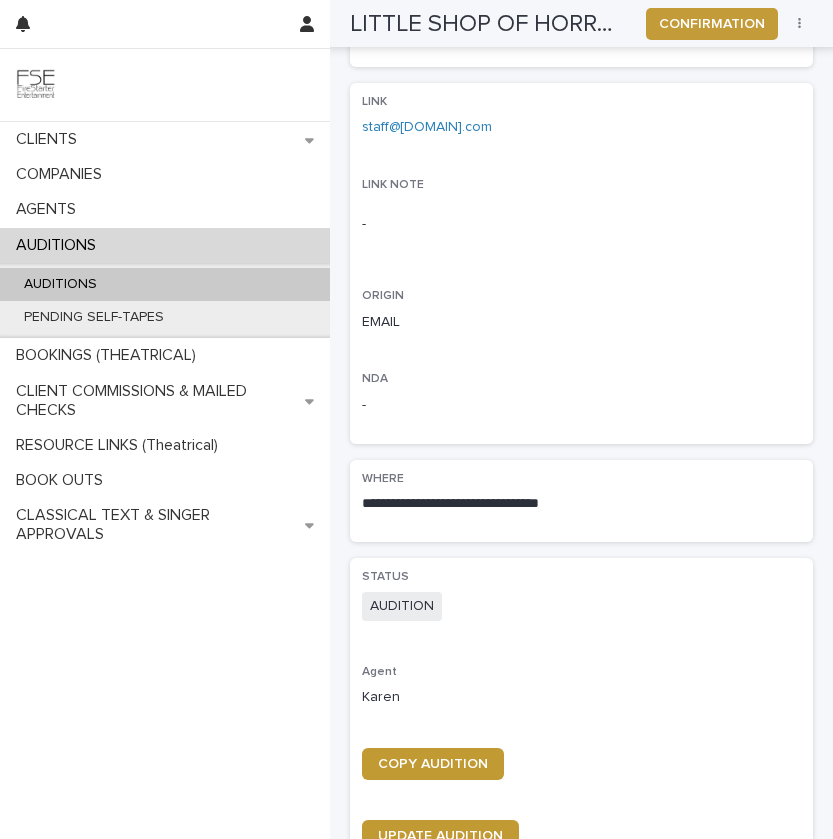 scroll, scrollTop: 511, scrollLeft: 0, axis: vertical 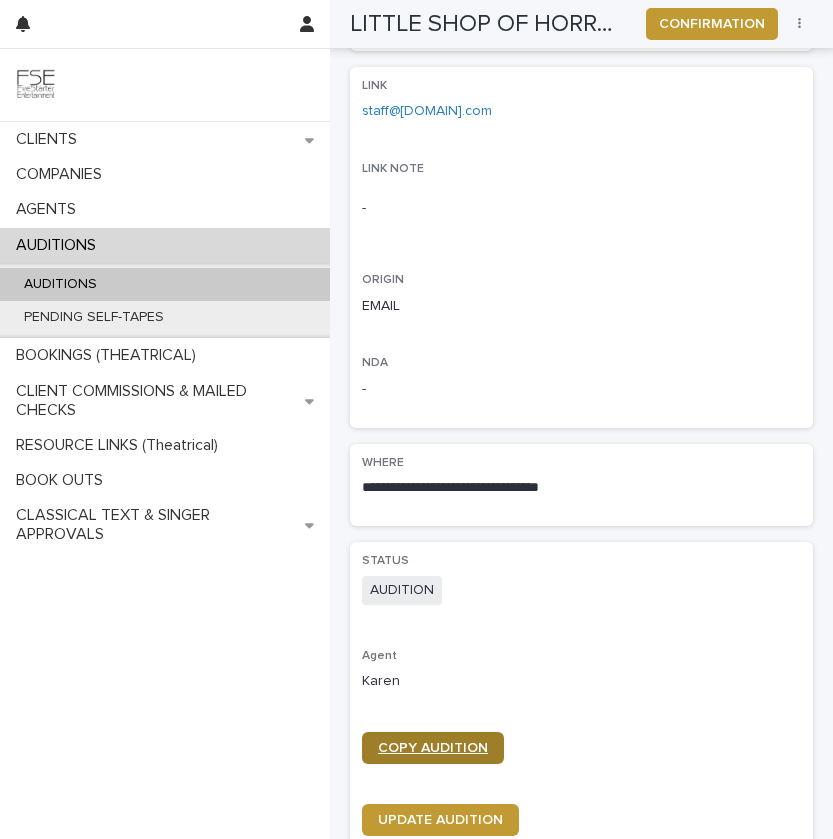 click on "COPY AUDITION" at bounding box center [433, 748] 